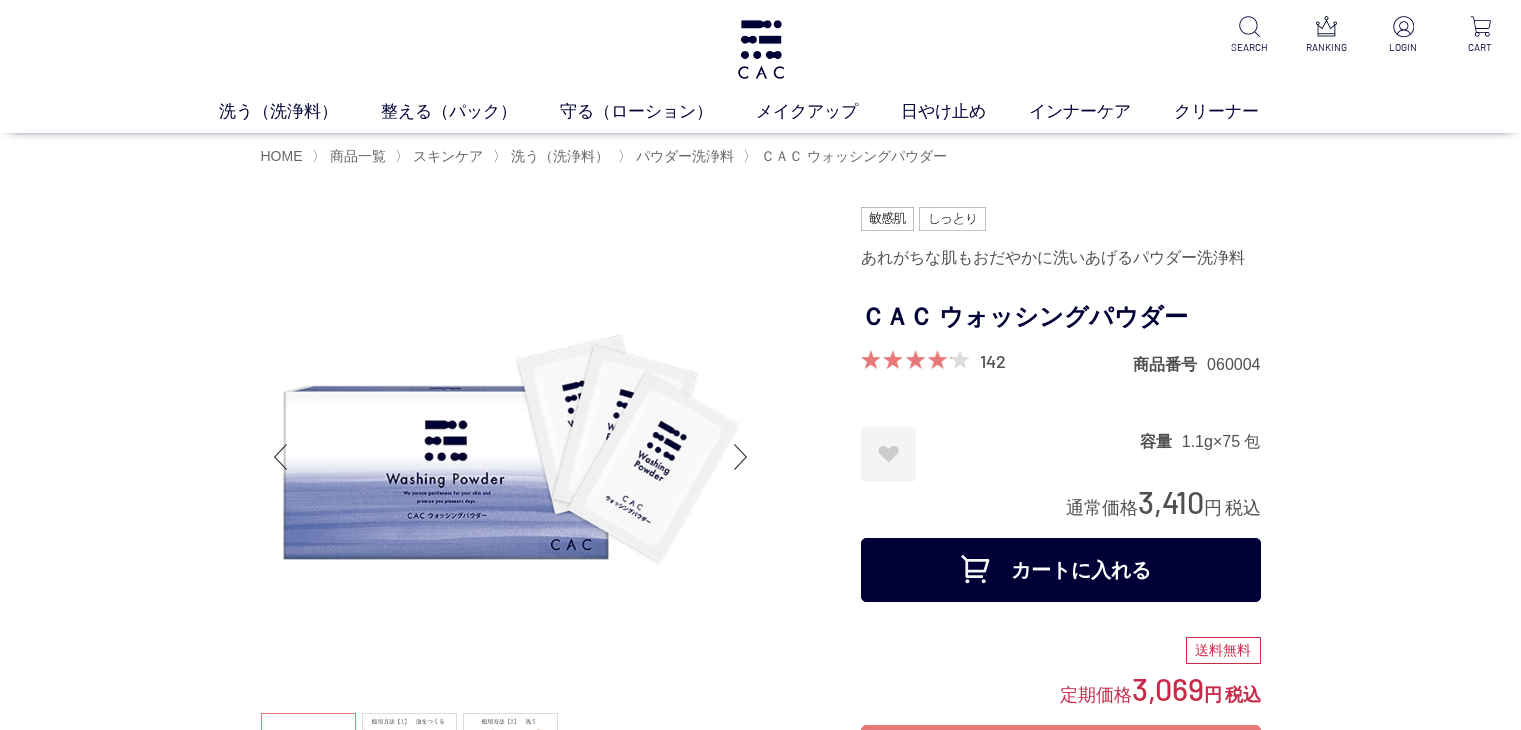 scroll, scrollTop: 0, scrollLeft: 0, axis: both 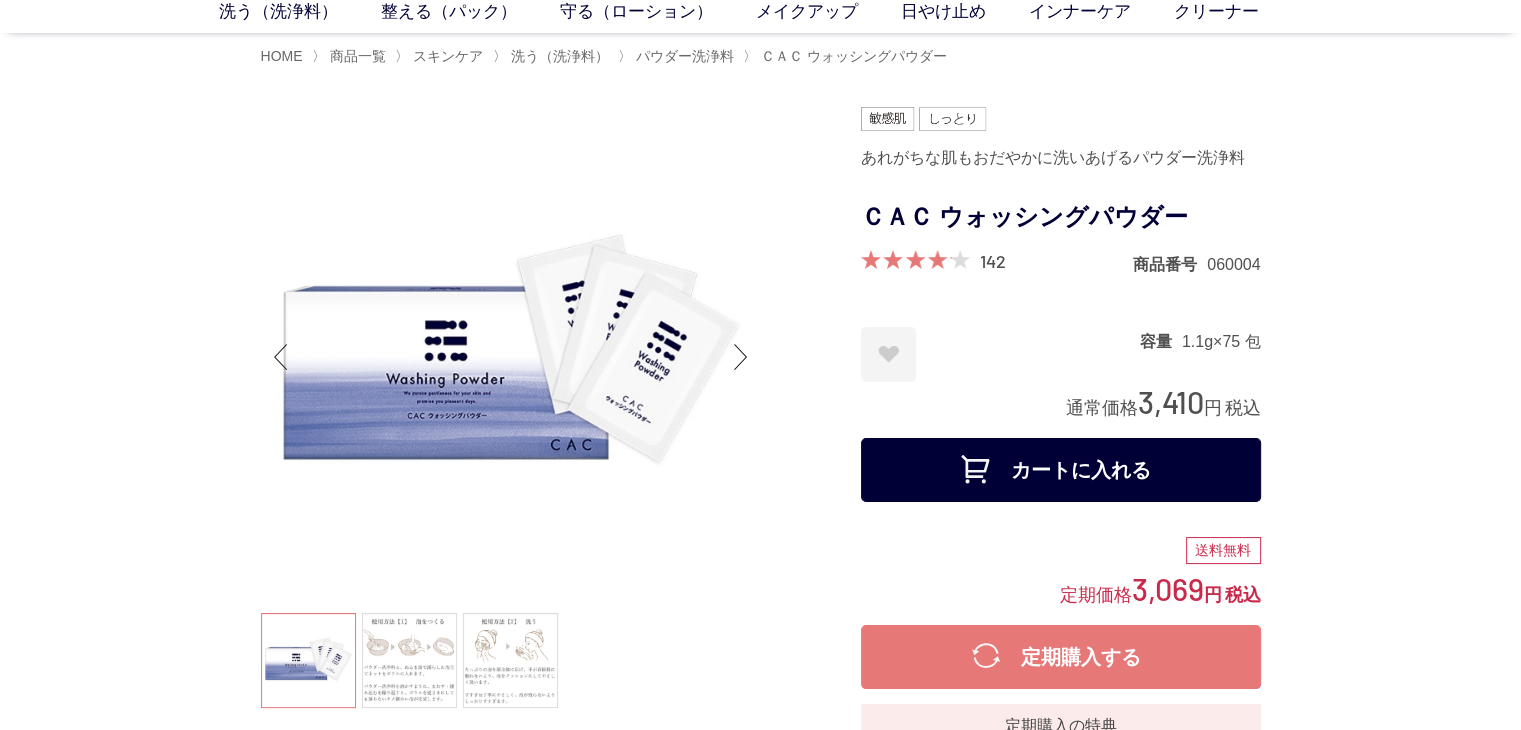 click on "カートに入れる" at bounding box center (1061, 470) 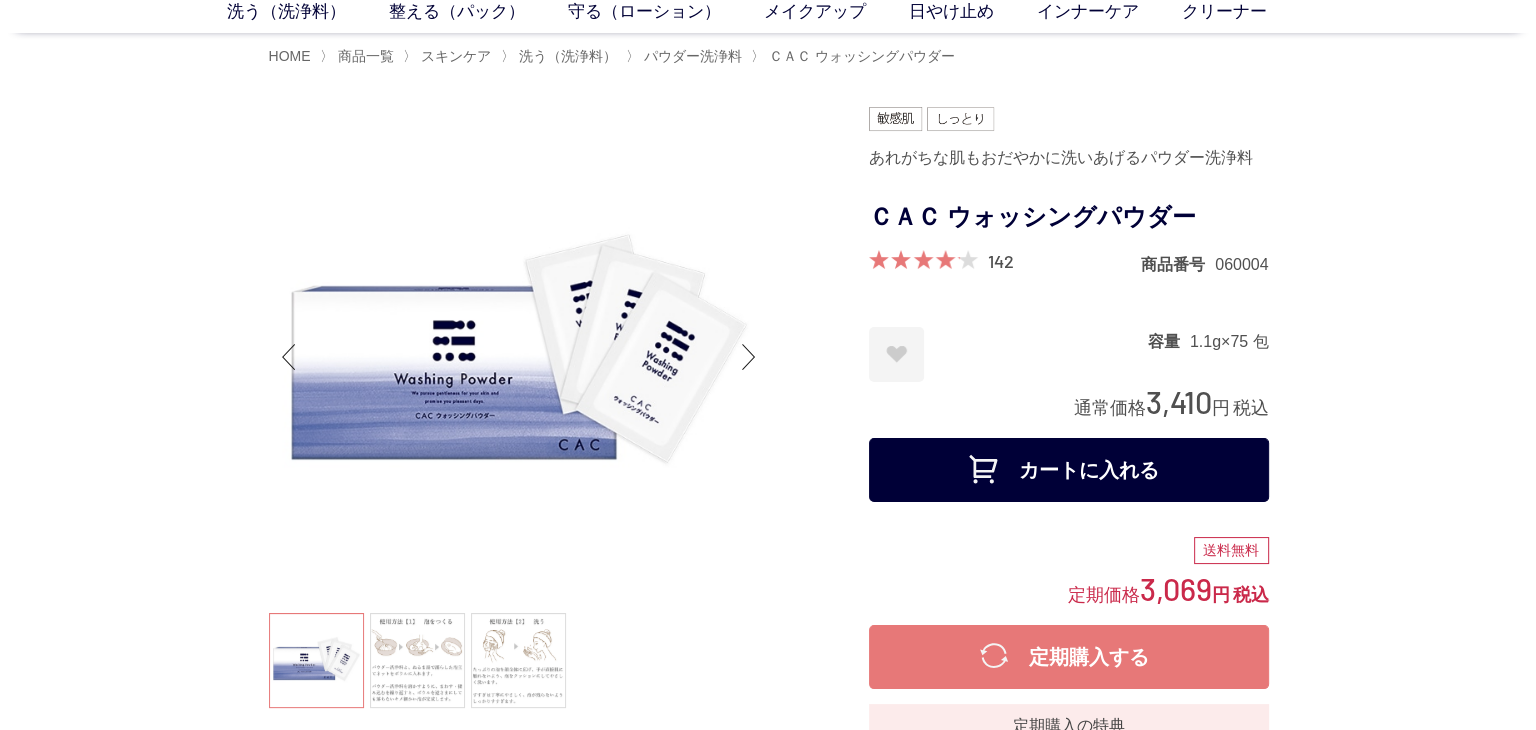 scroll, scrollTop: 0, scrollLeft: 0, axis: both 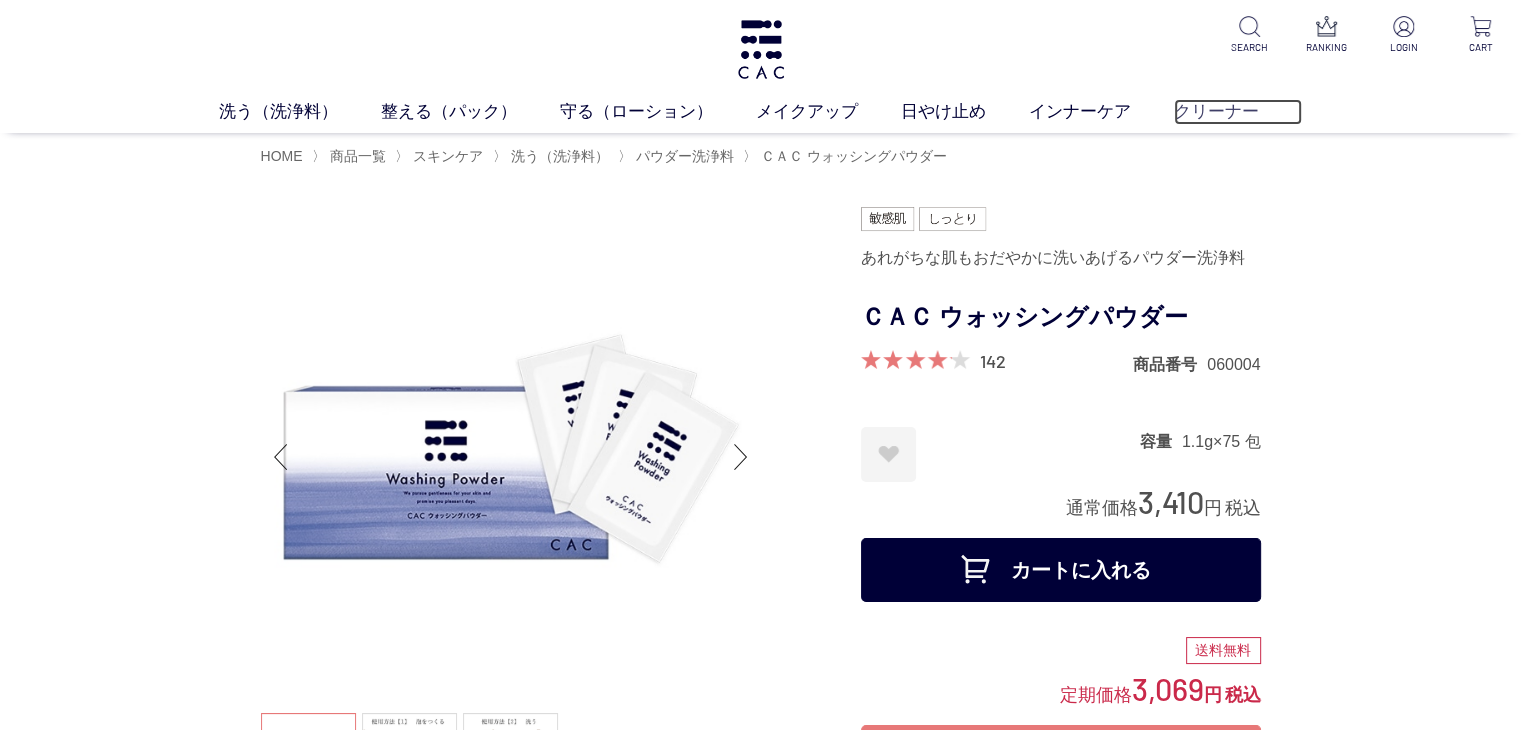 click on "クリーナー" at bounding box center [1238, 112] 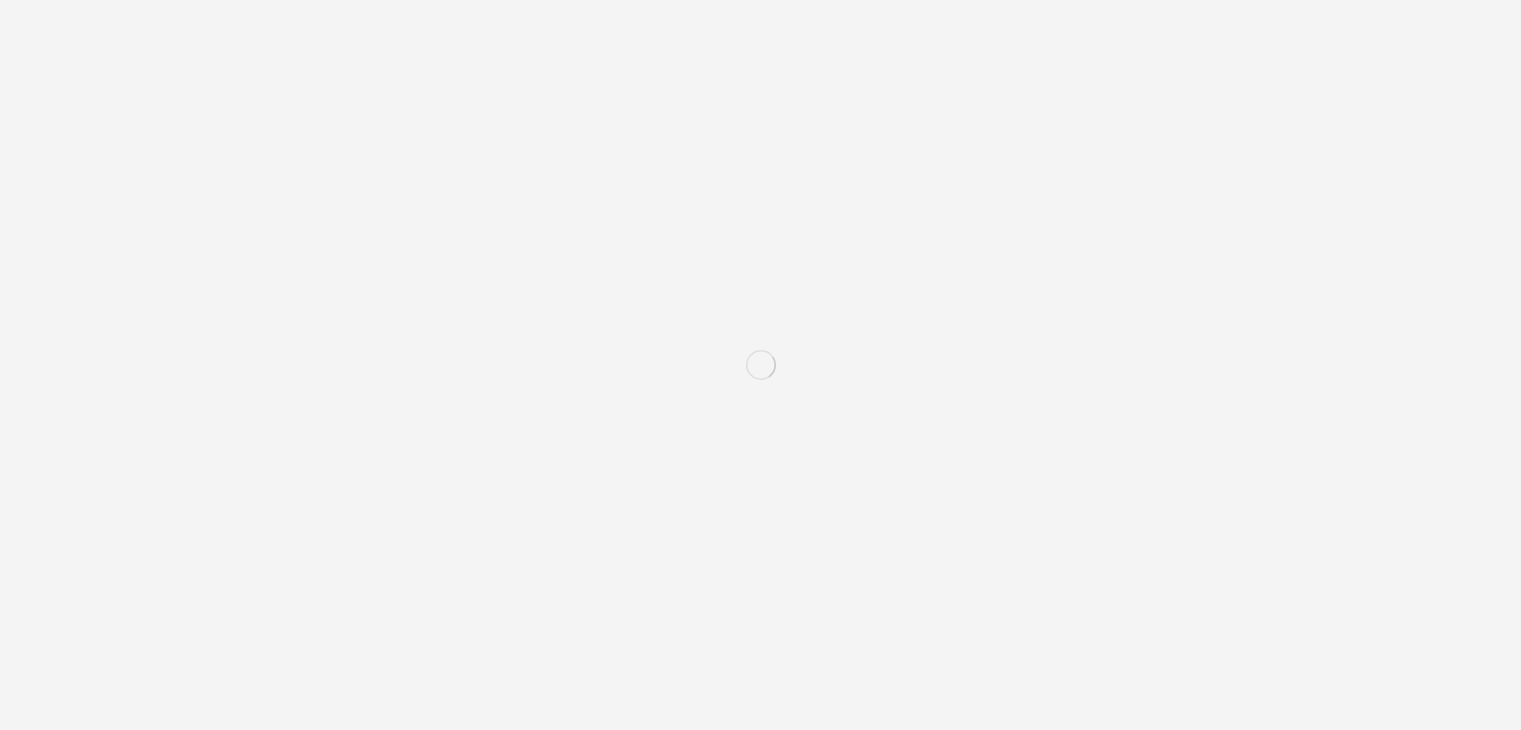 scroll, scrollTop: 0, scrollLeft: 0, axis: both 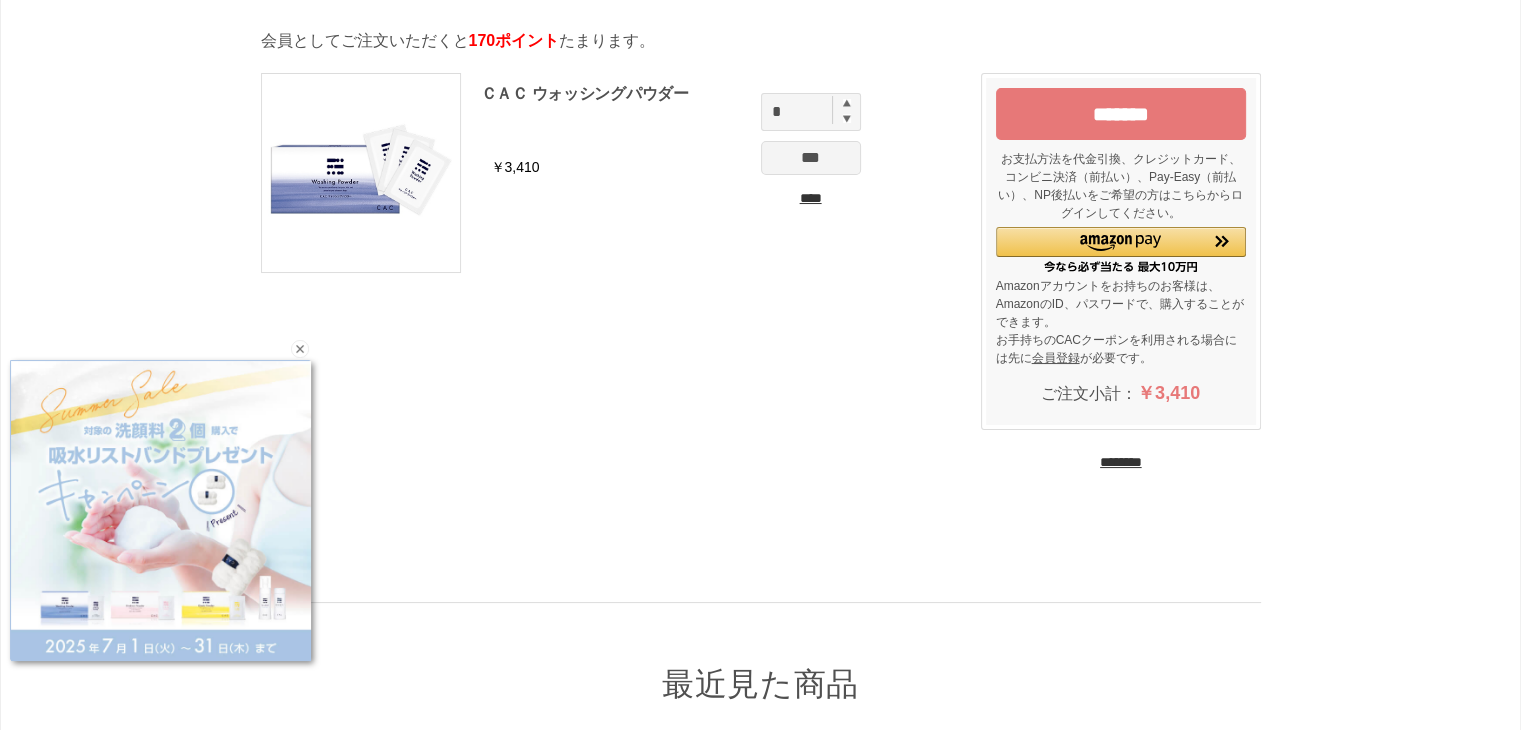click at bounding box center [847, 103] 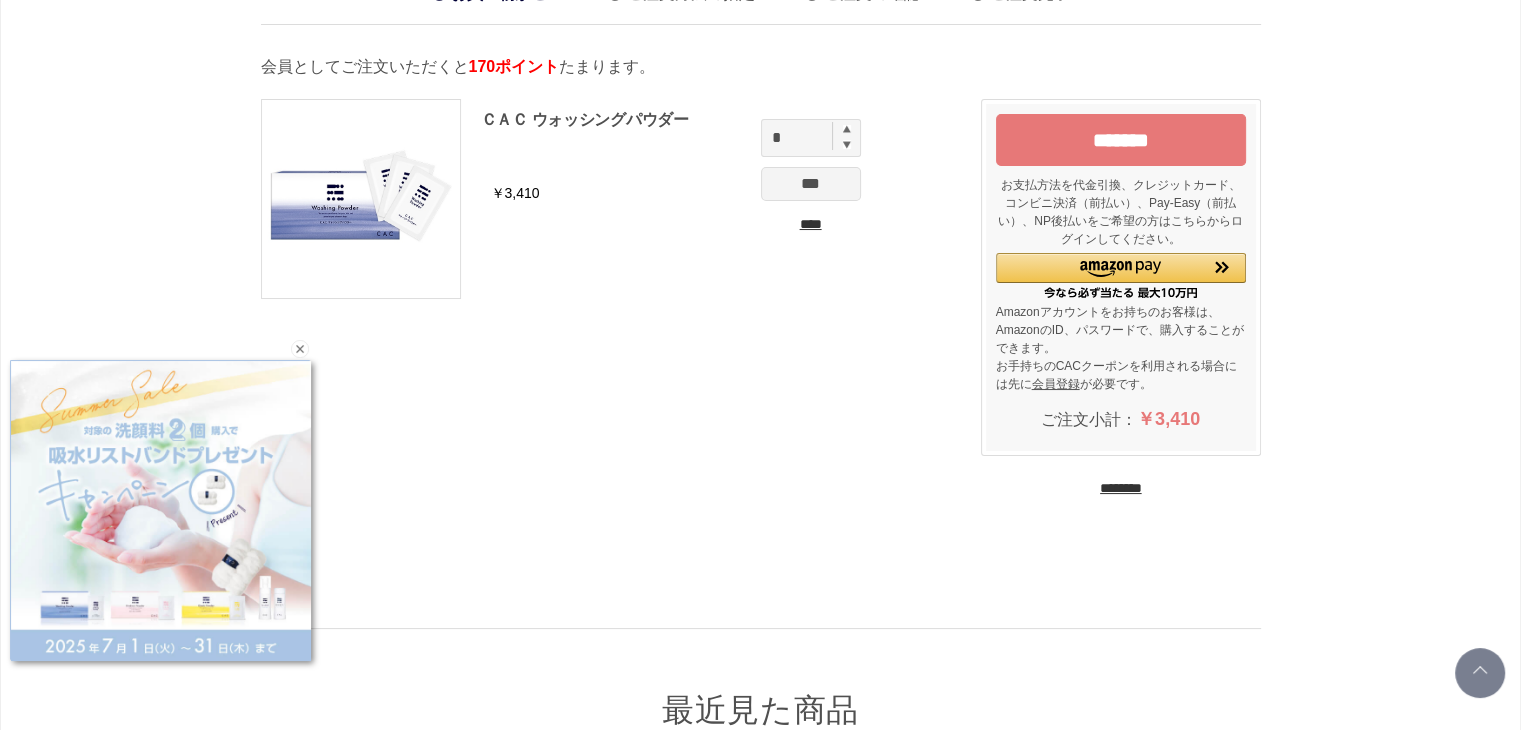 scroll, scrollTop: 0, scrollLeft: 0, axis: both 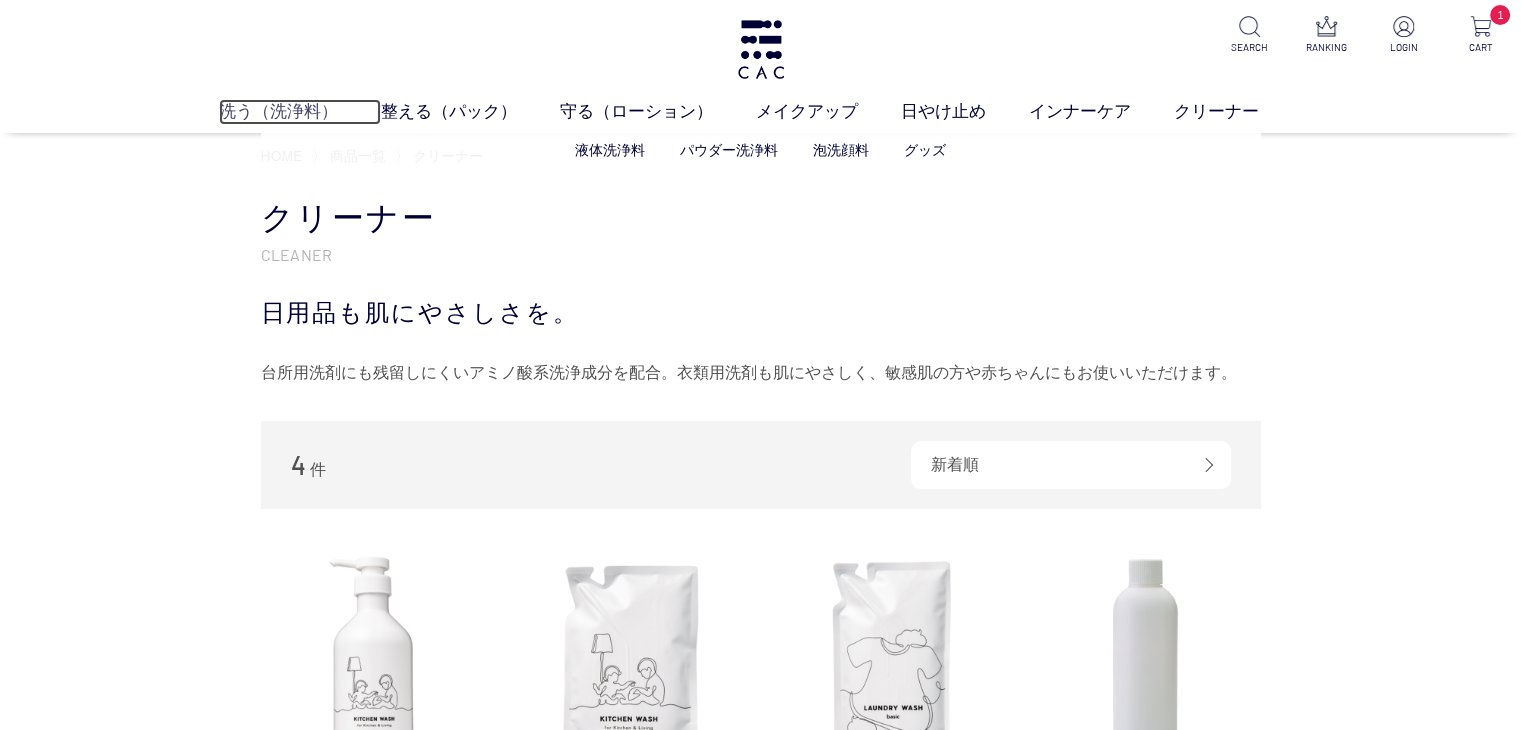 click on "洗う（洗浄料）" at bounding box center [300, 112] 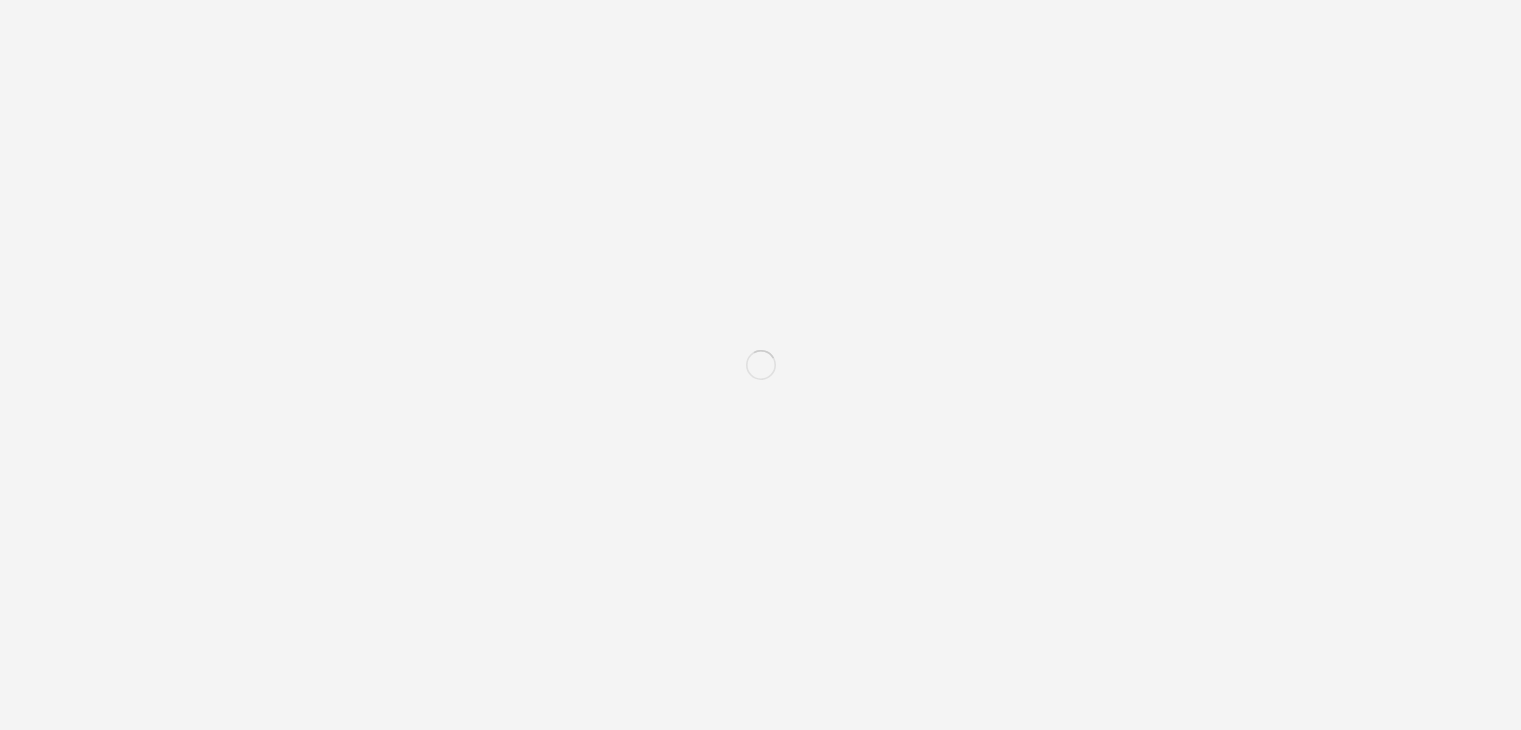 scroll, scrollTop: 0, scrollLeft: 0, axis: both 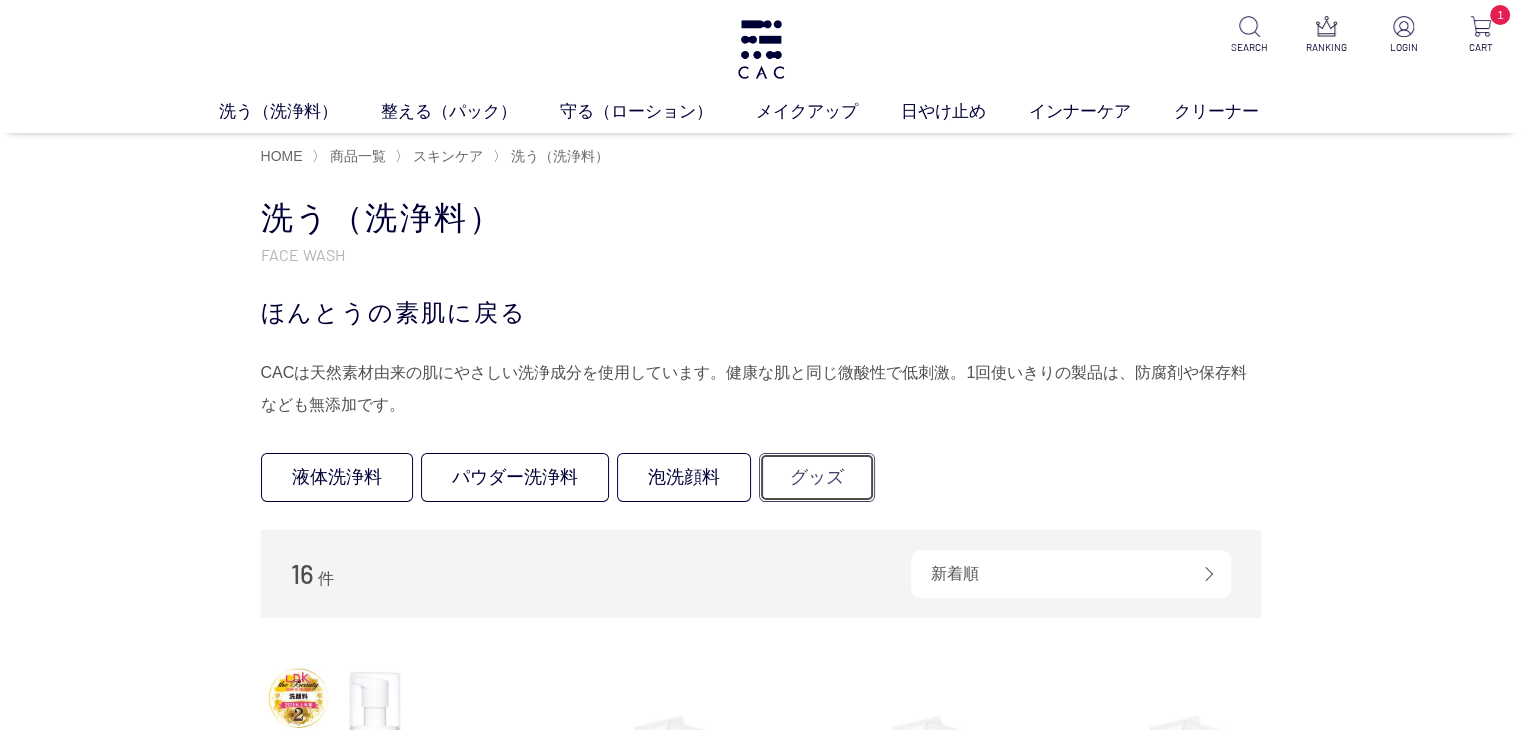 click on "グッズ" at bounding box center (817, 477) 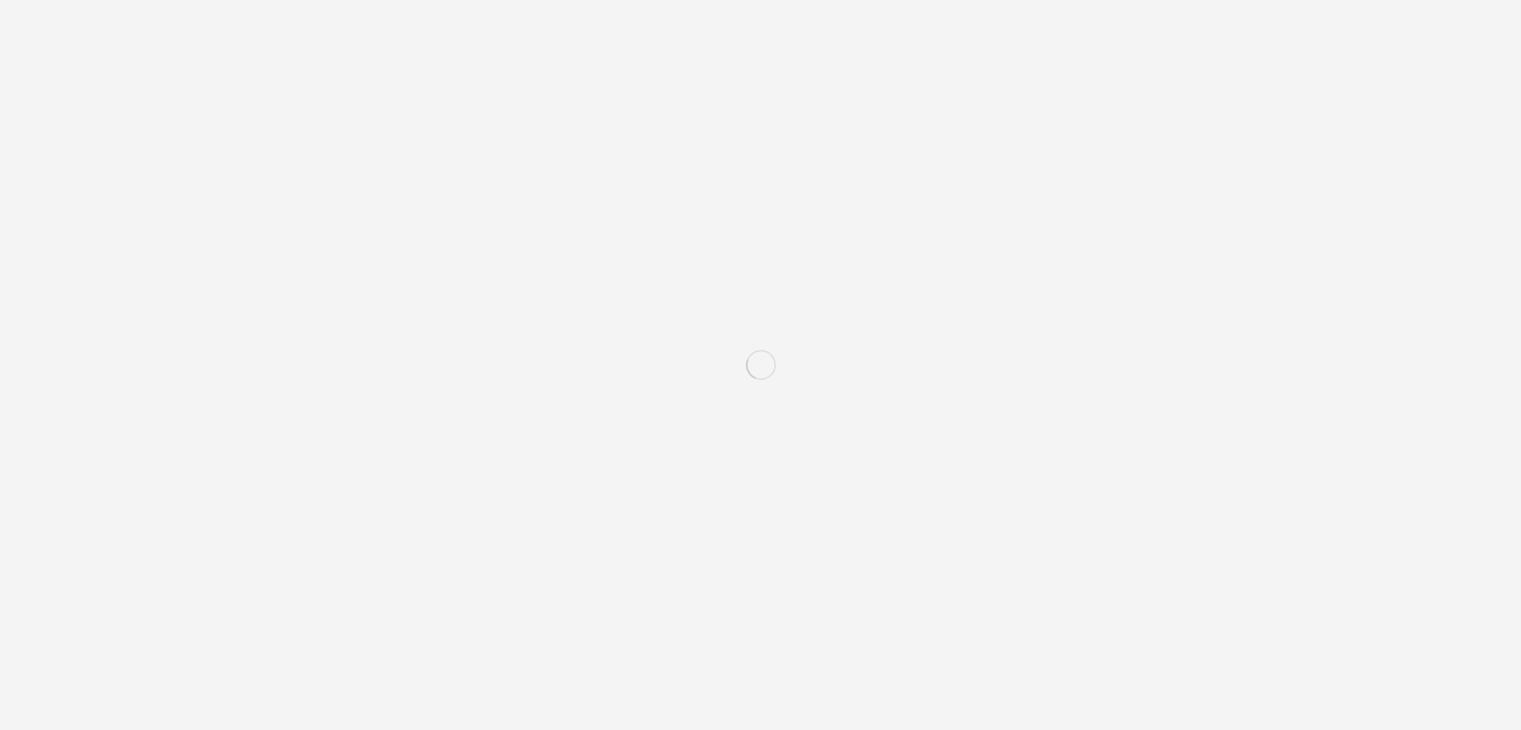 scroll, scrollTop: 0, scrollLeft: 0, axis: both 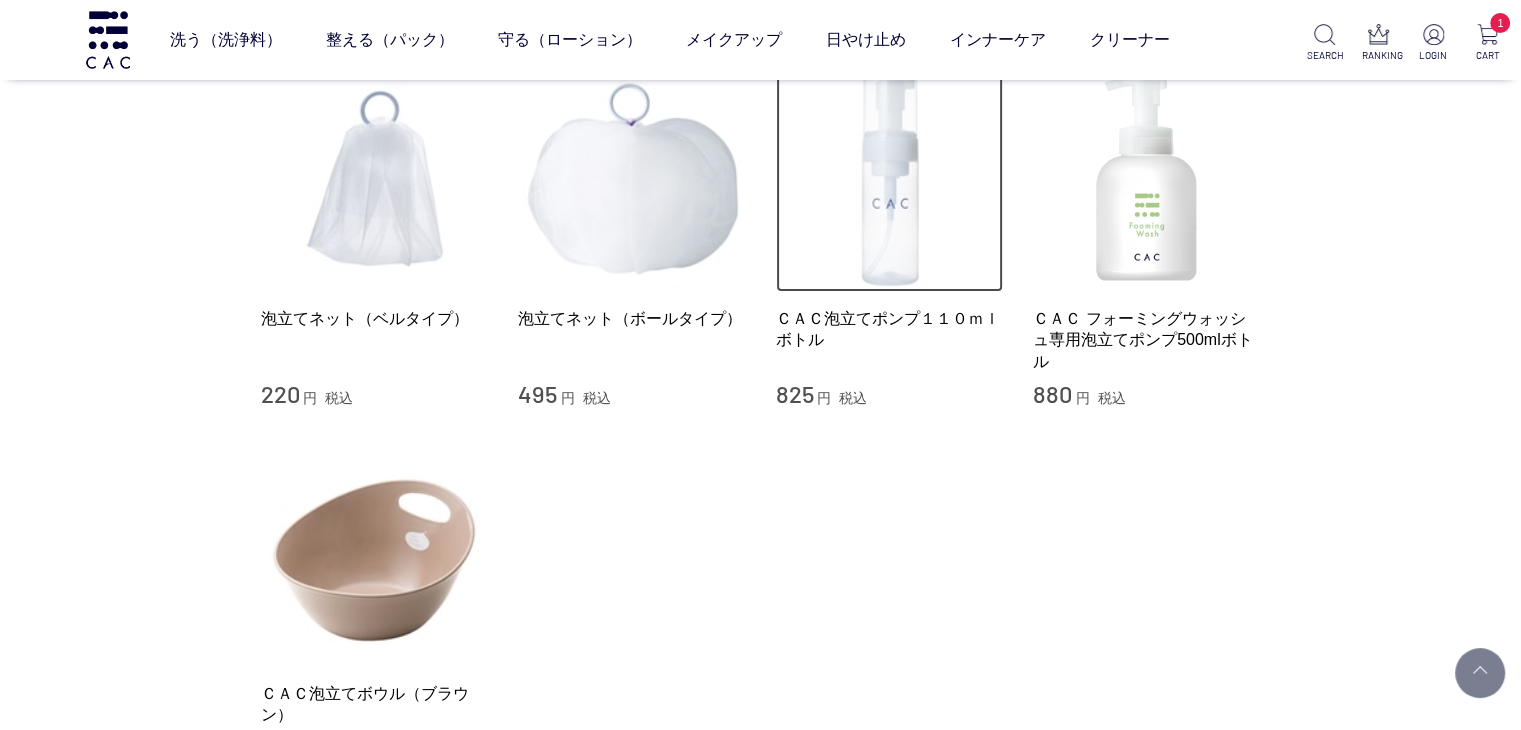 click at bounding box center [890, 179] 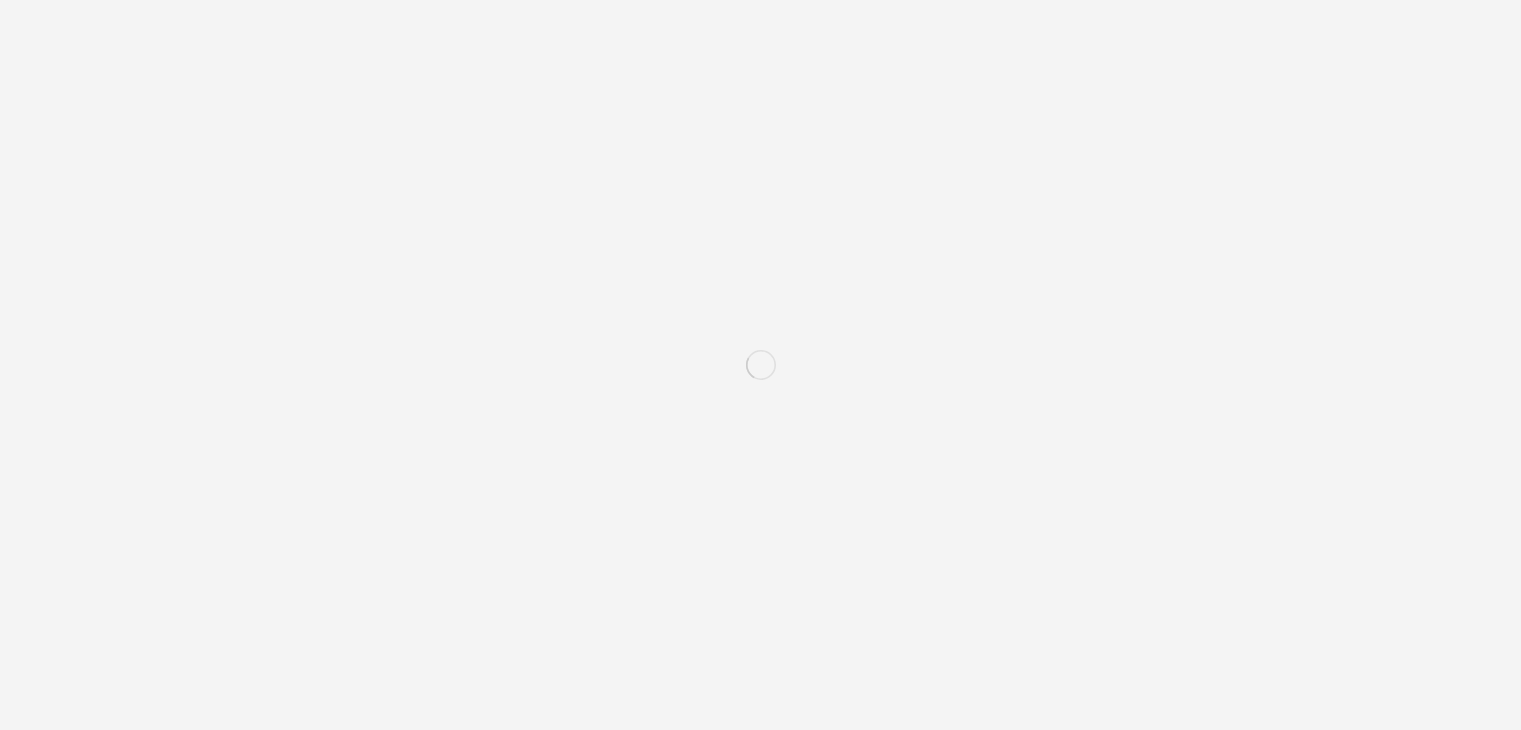 scroll, scrollTop: 0, scrollLeft: 0, axis: both 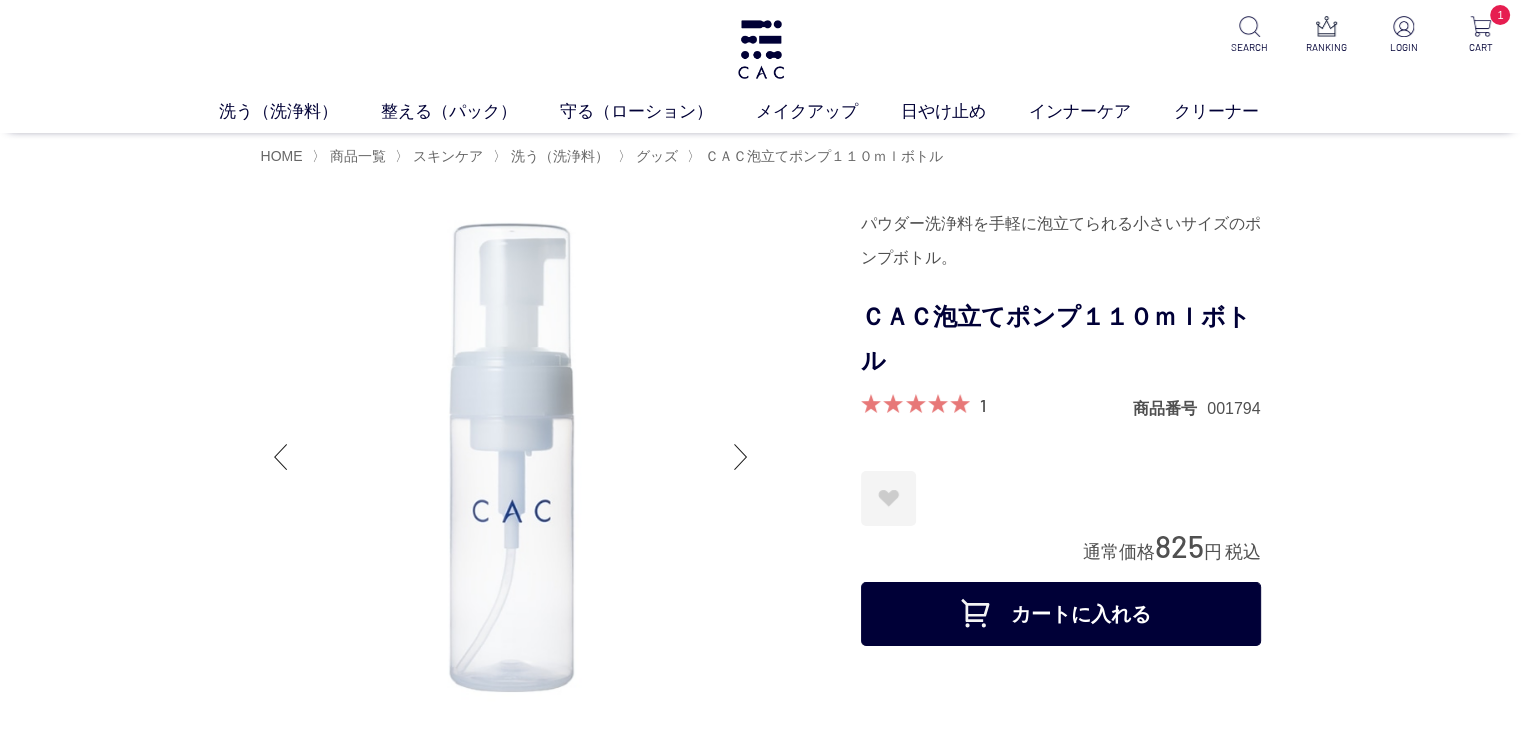 click on "カートに入れる" at bounding box center [1061, 614] 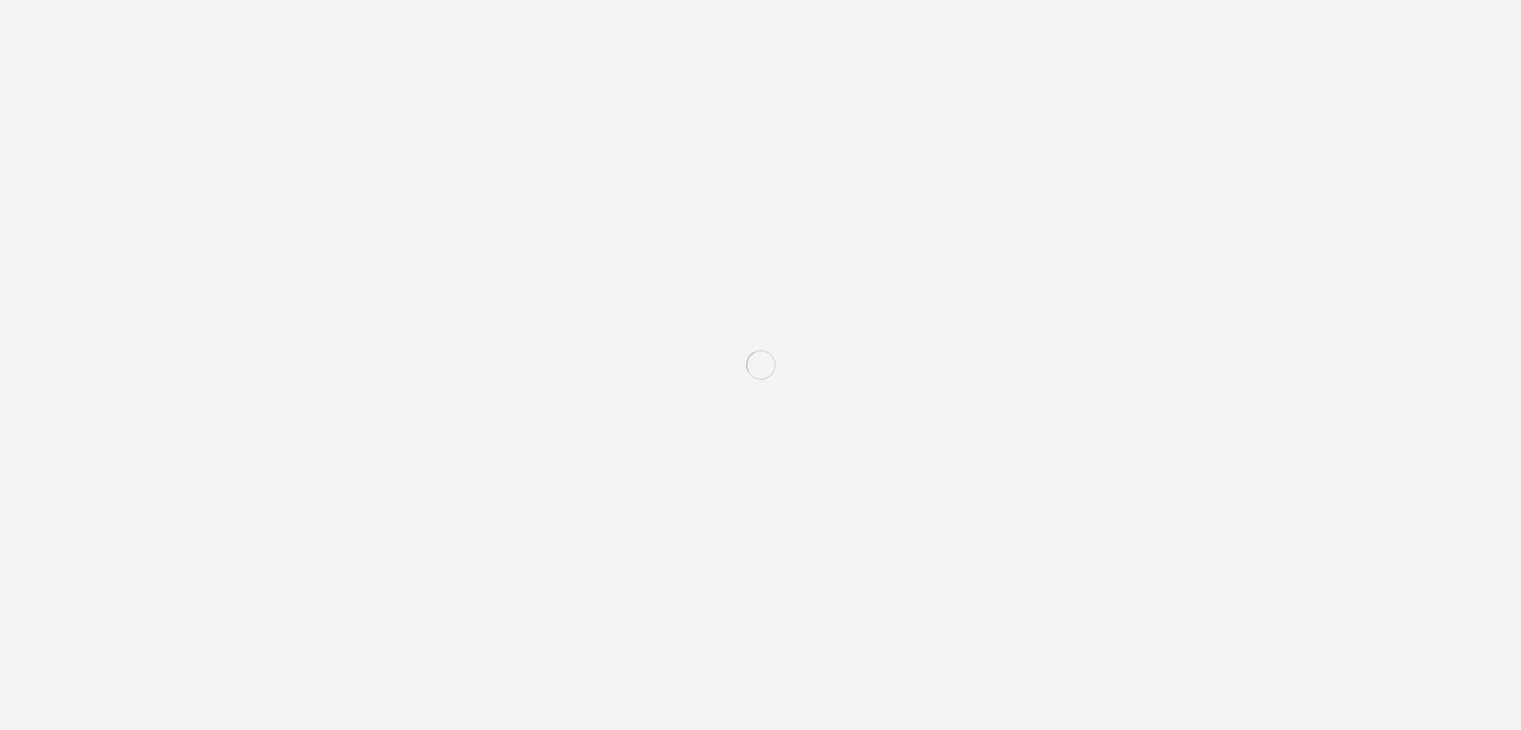 scroll, scrollTop: 0, scrollLeft: 0, axis: both 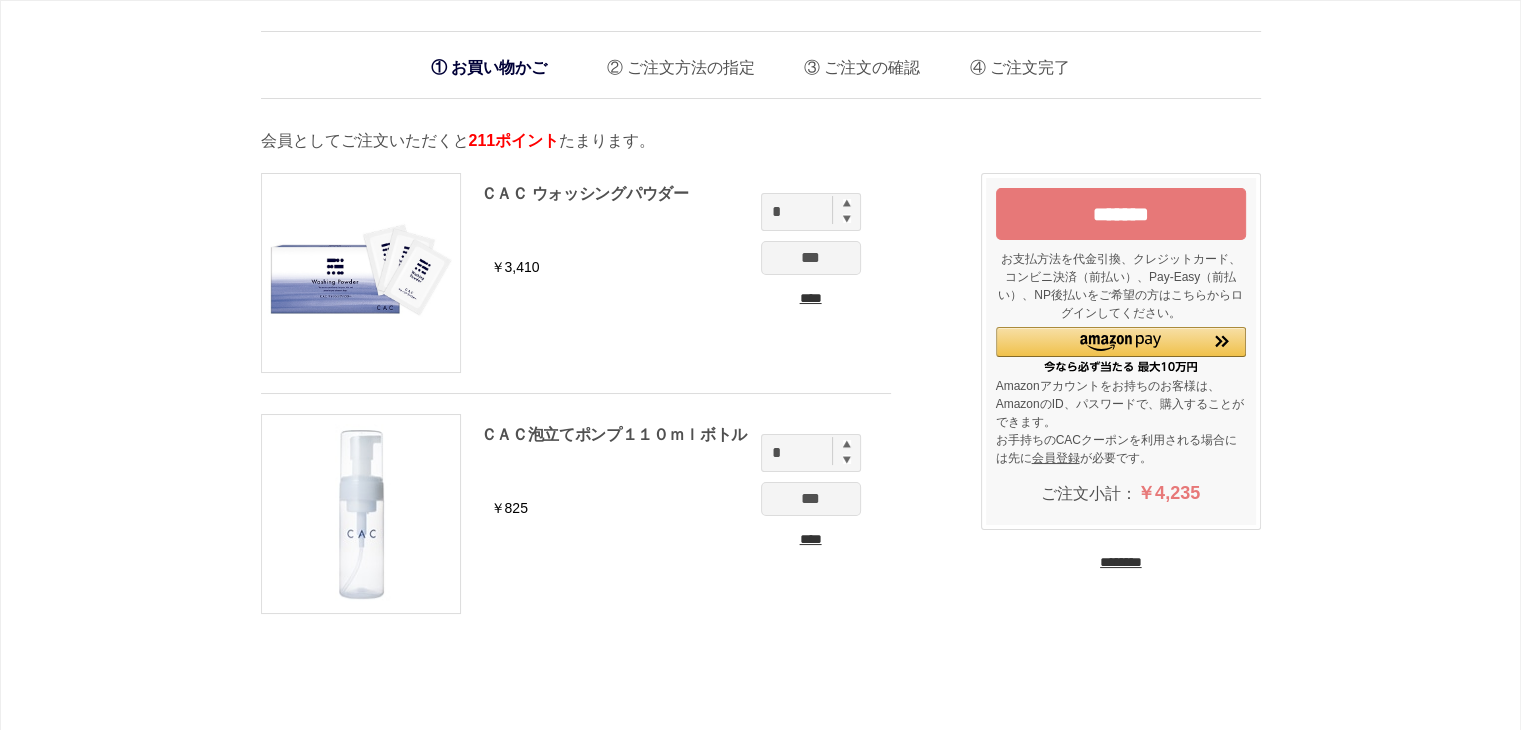 click at bounding box center [847, 203] 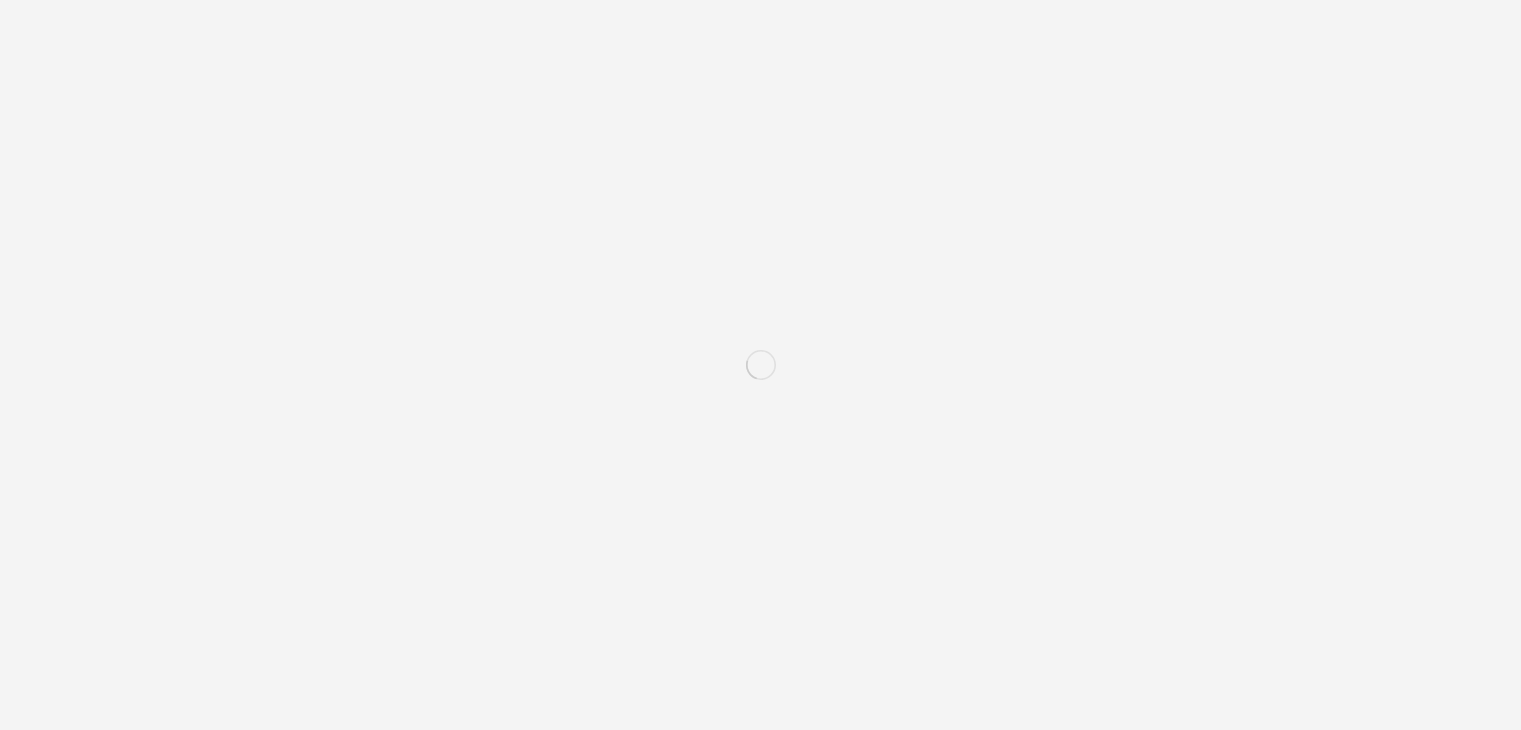 scroll, scrollTop: 0, scrollLeft: 0, axis: both 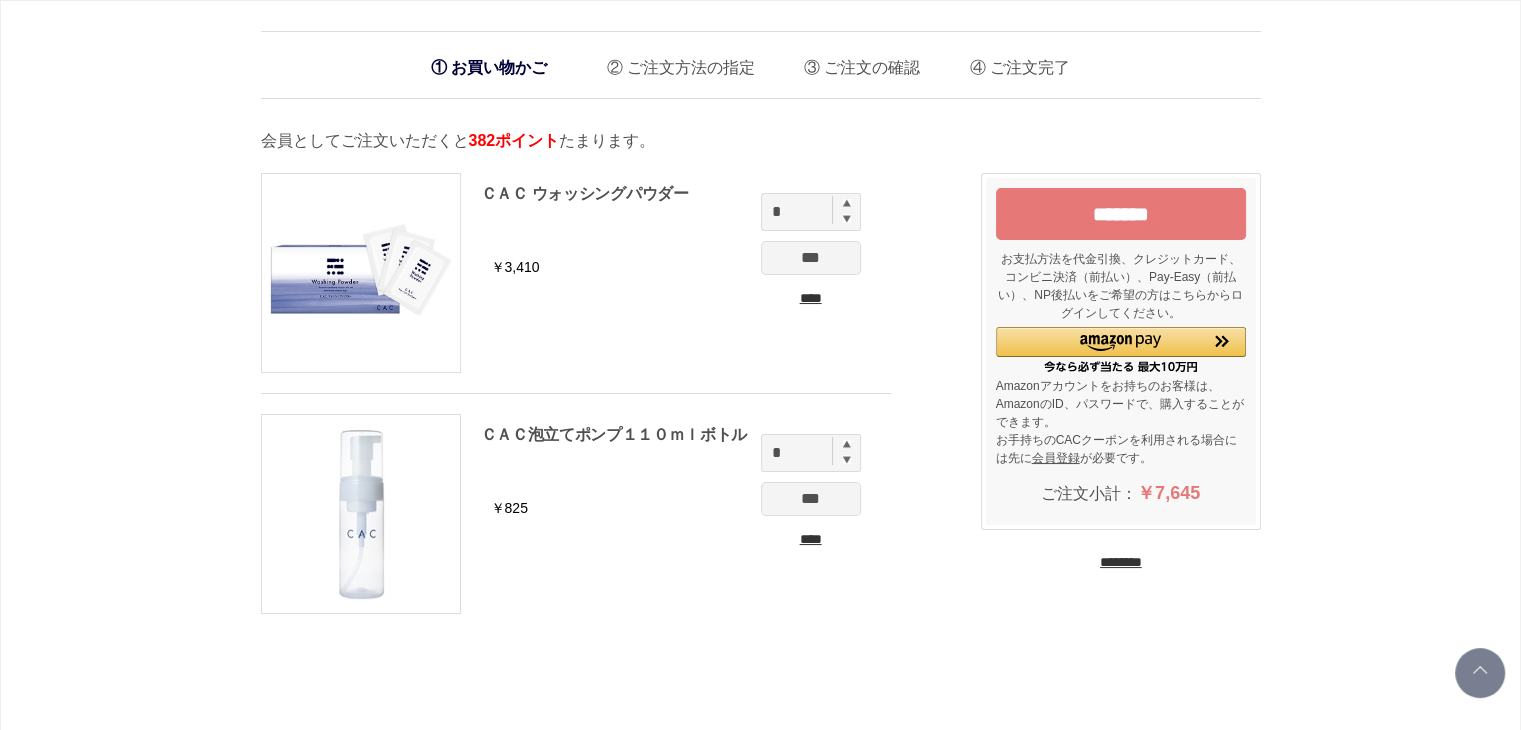 click at bounding box center (847, 444) 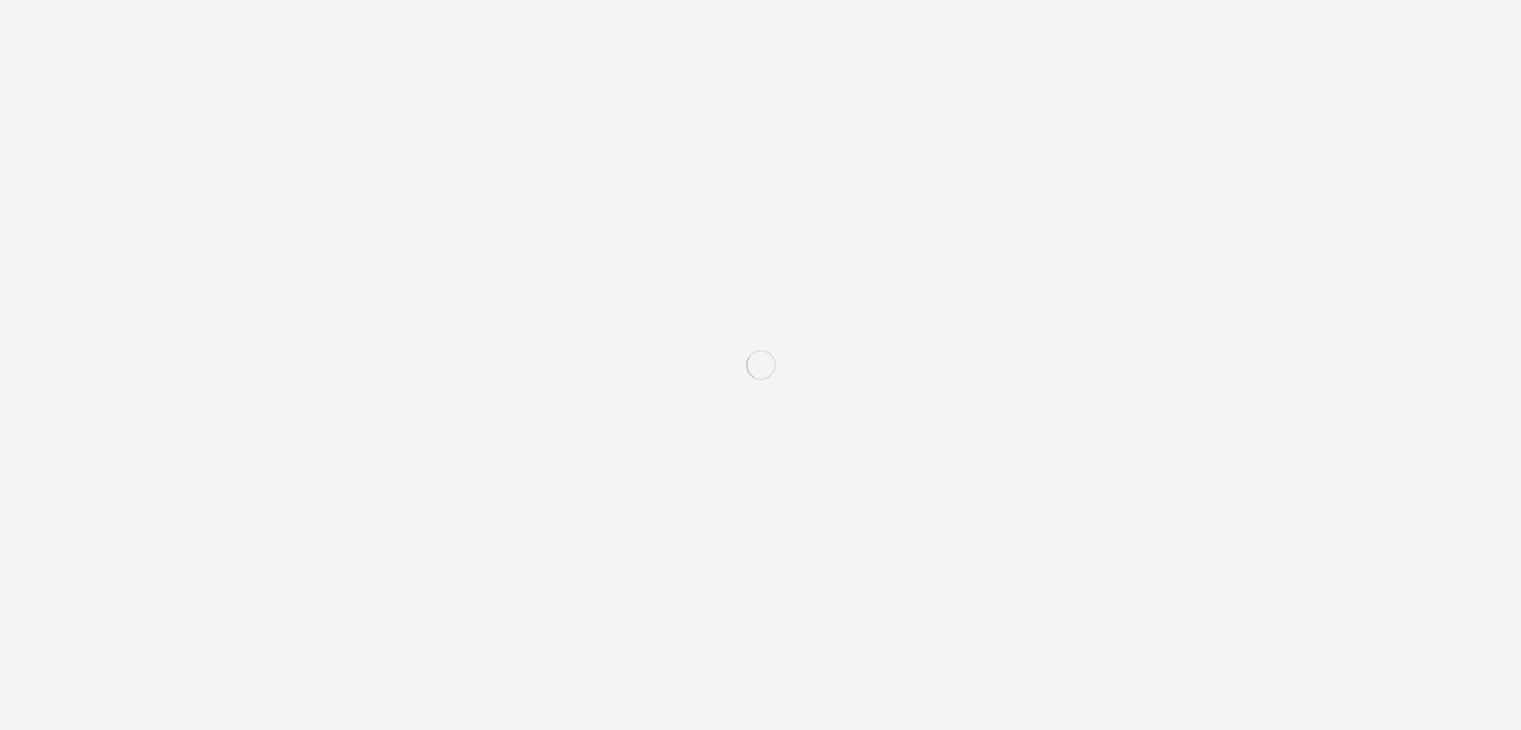 scroll, scrollTop: 0, scrollLeft: 0, axis: both 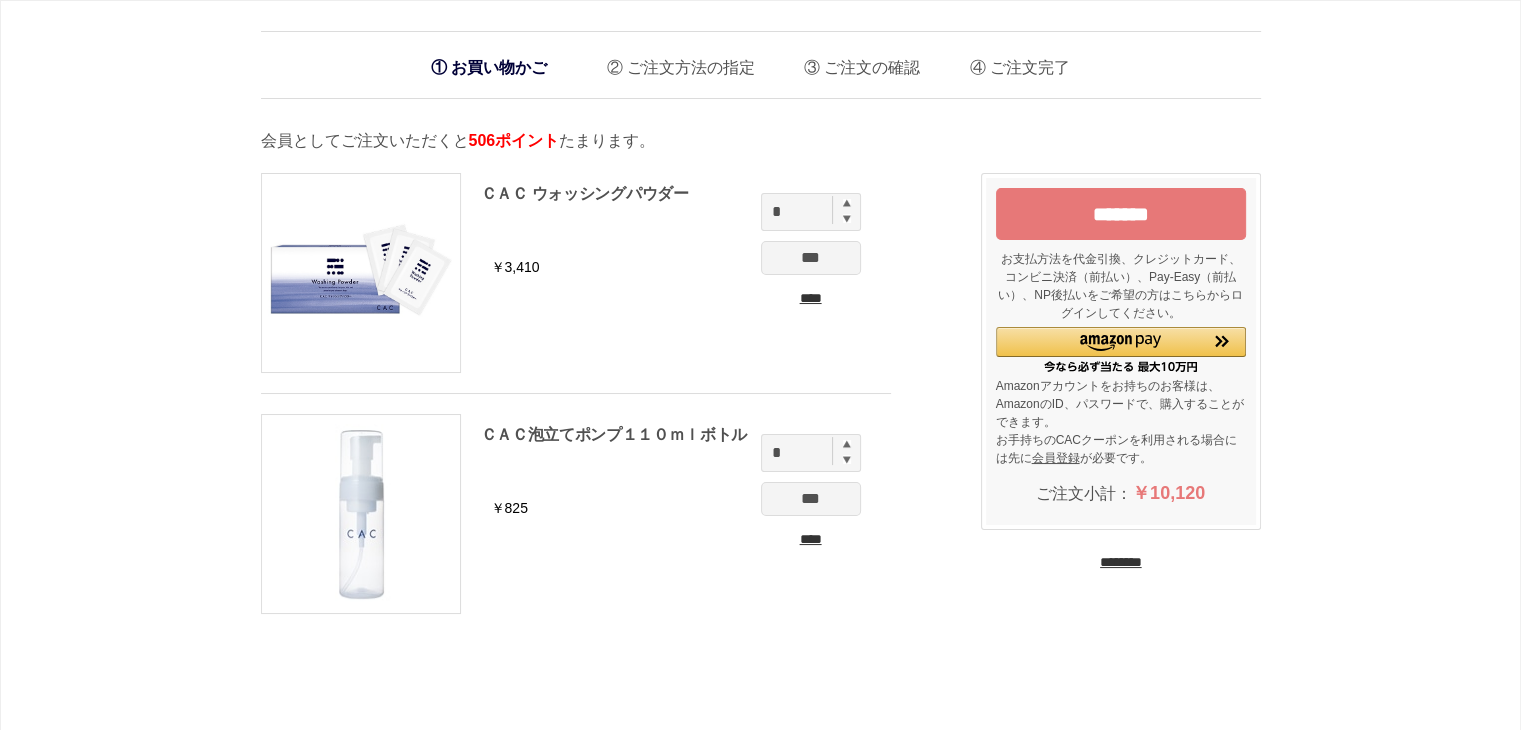 click at bounding box center [847, 444] 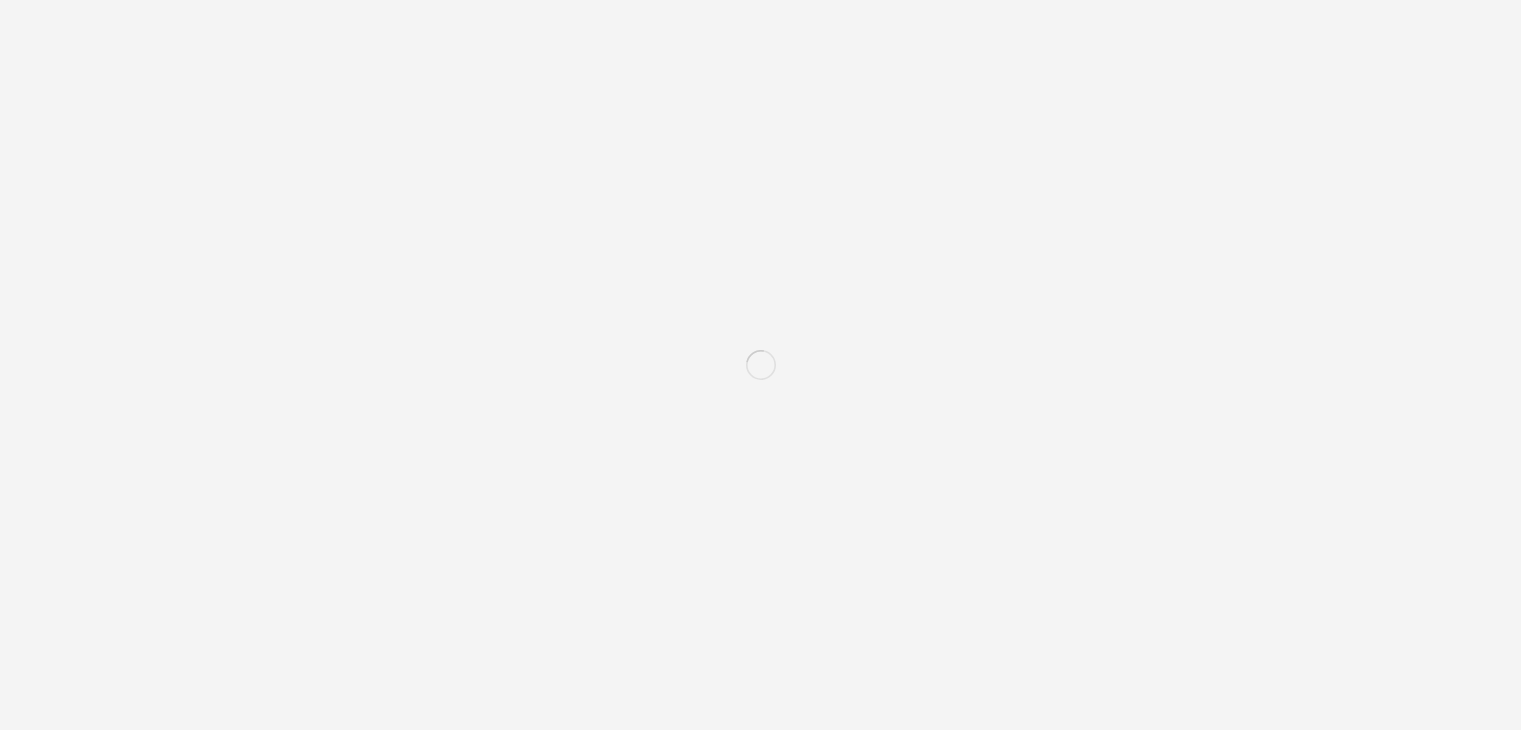 scroll, scrollTop: 0, scrollLeft: 0, axis: both 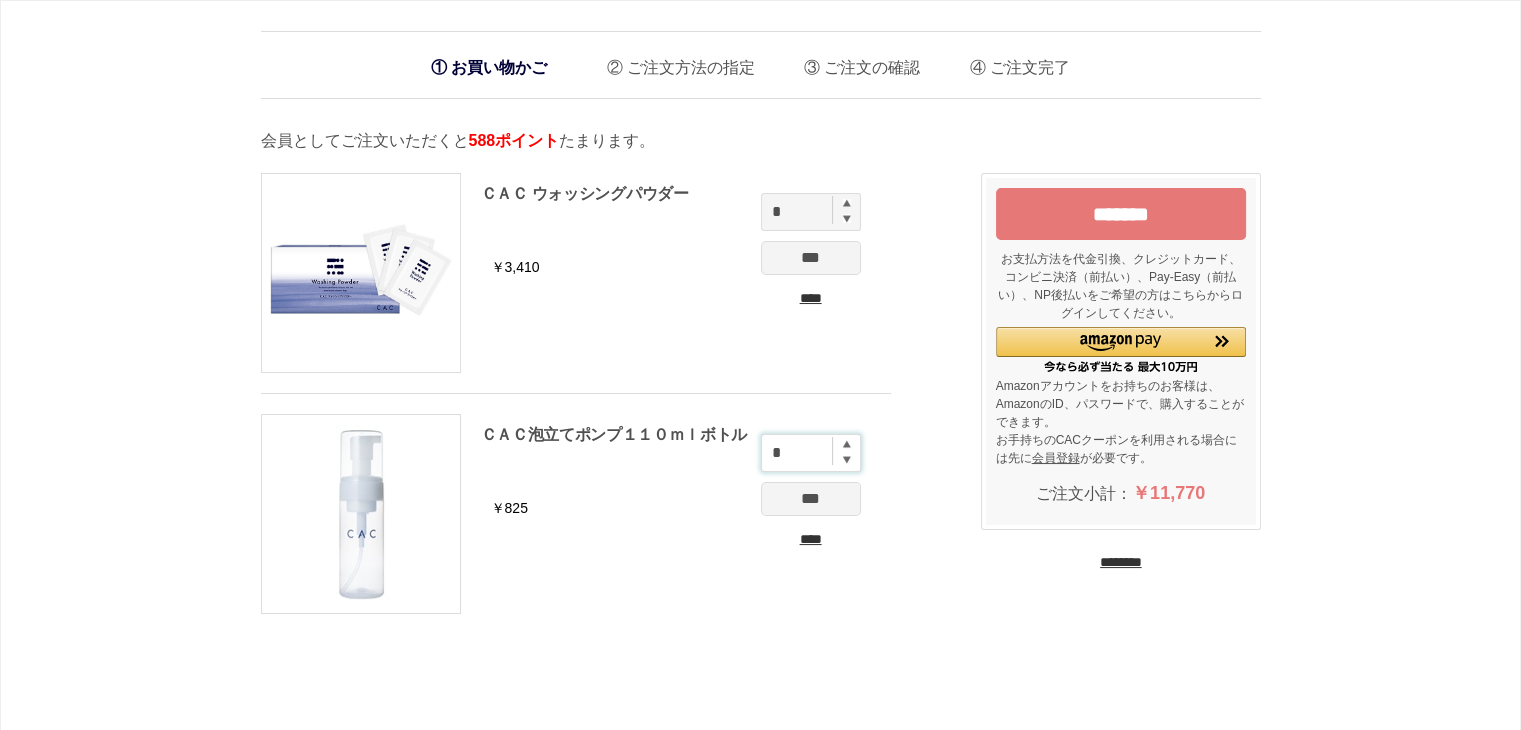 click on "*" at bounding box center (811, 453) 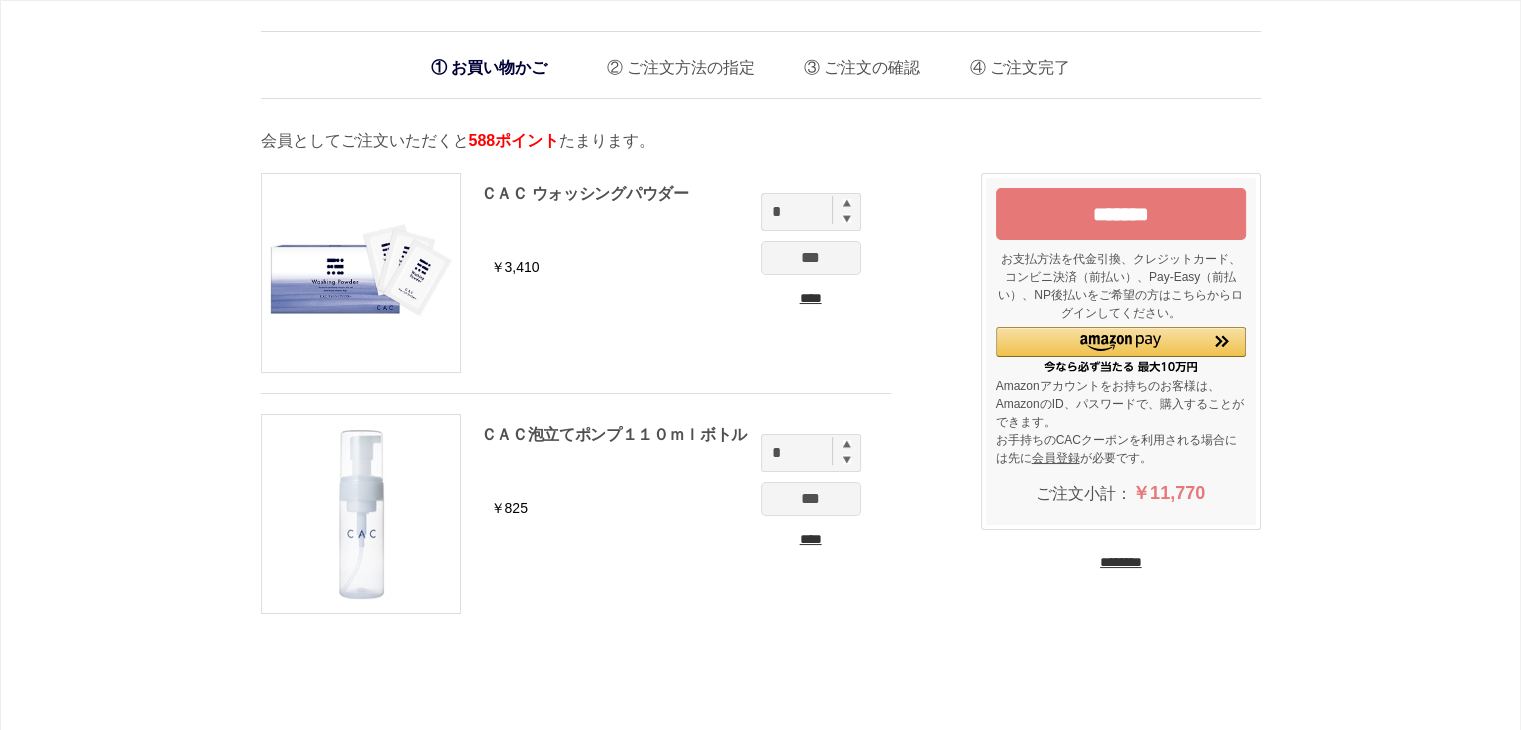 click at bounding box center [847, 459] 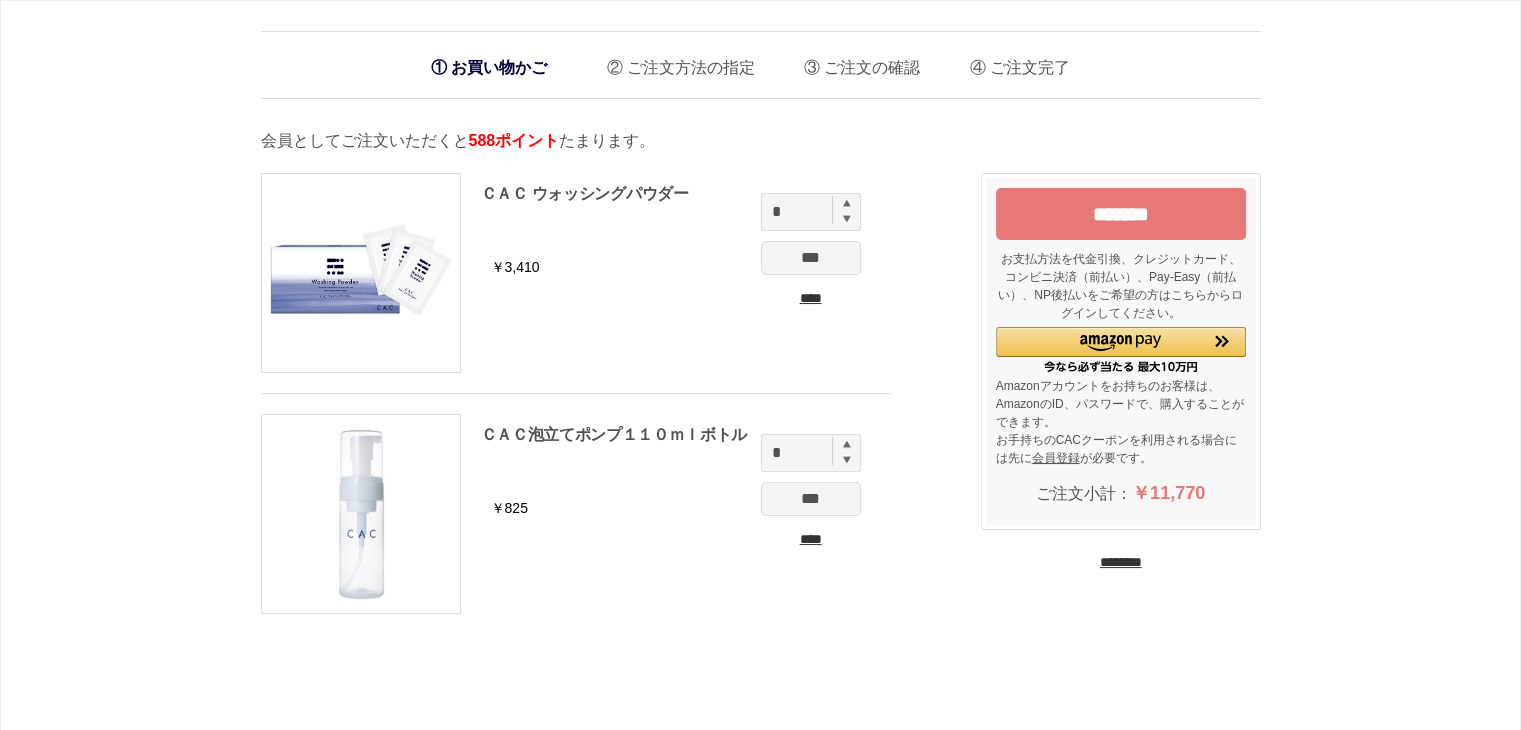 click on "***" at bounding box center [811, 499] 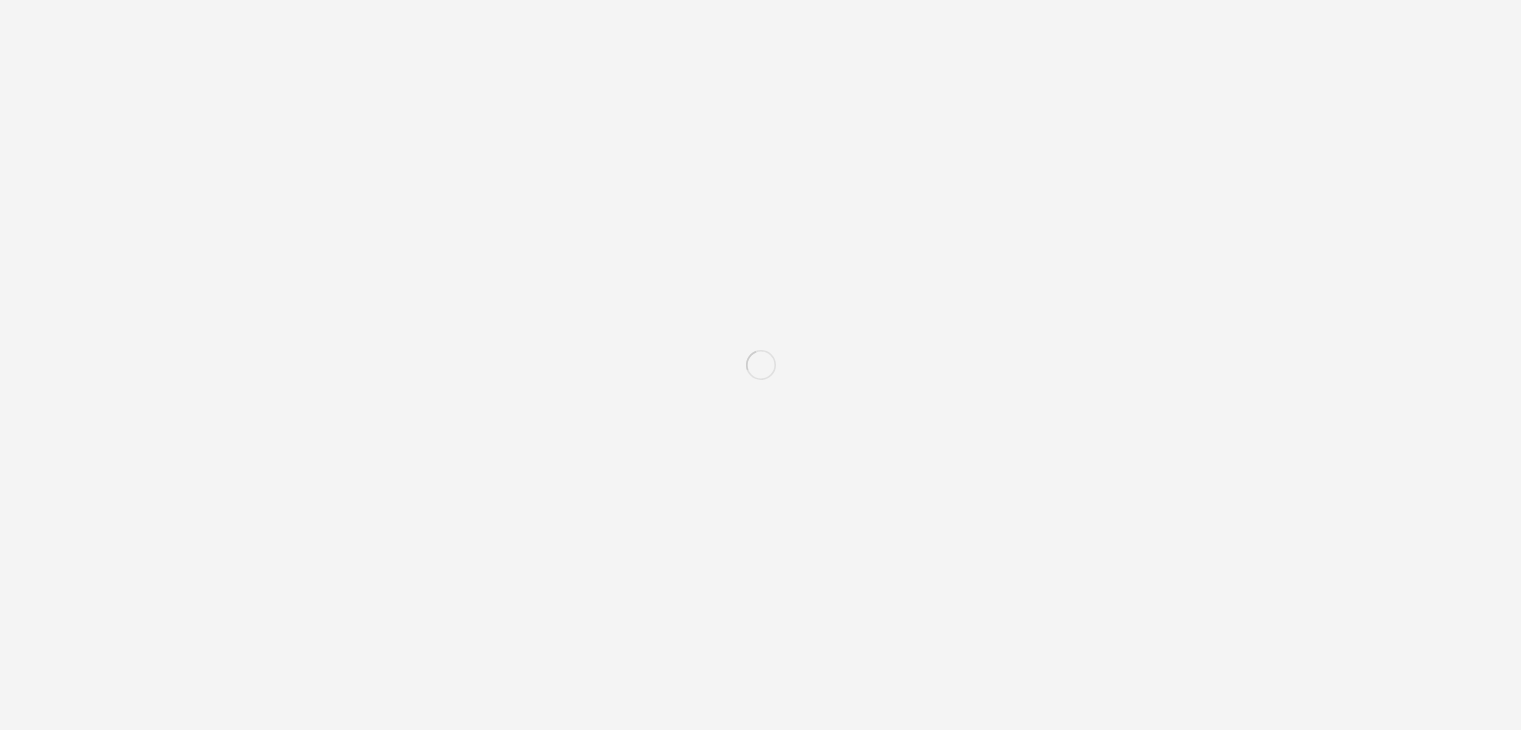 scroll, scrollTop: 0, scrollLeft: 0, axis: both 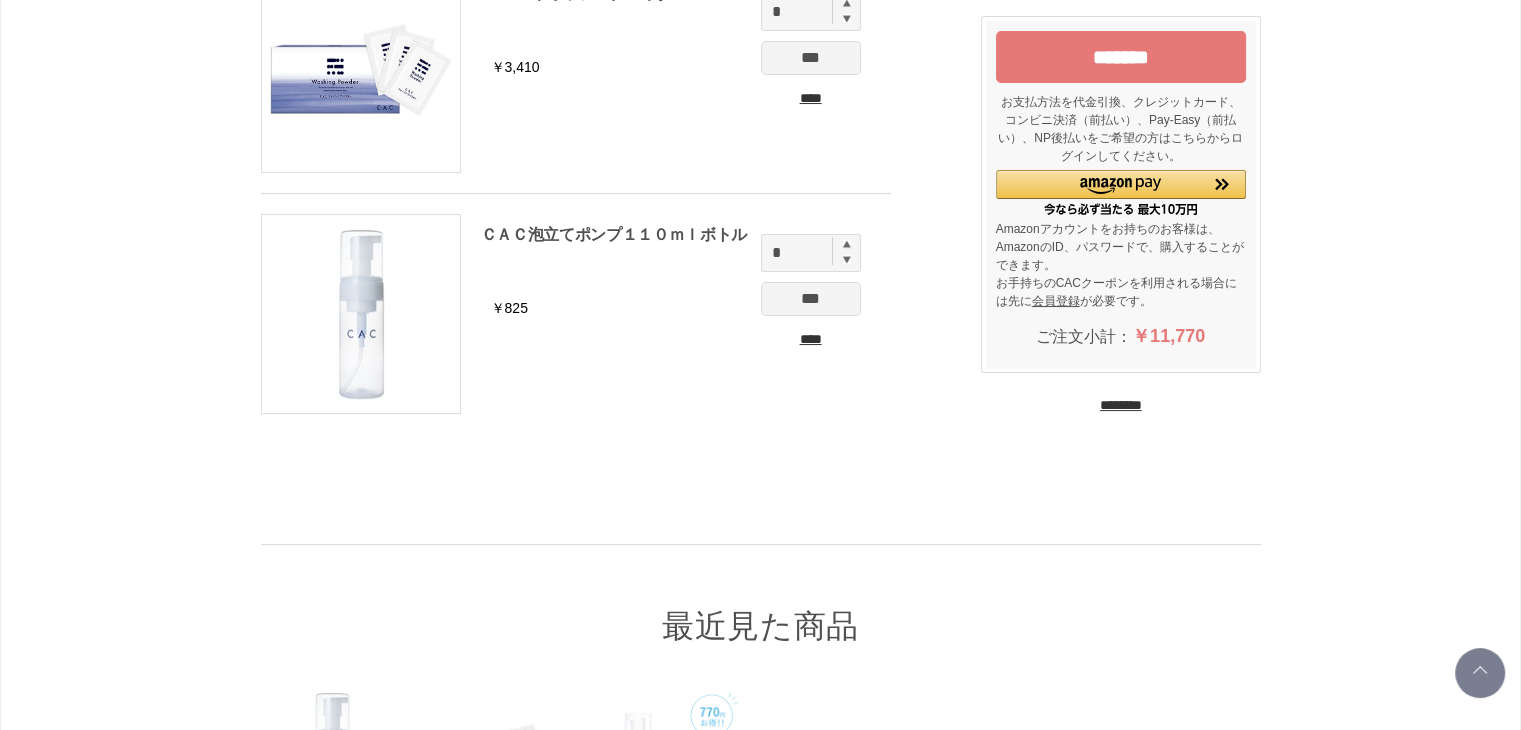 click on "********" at bounding box center [1121, 405] 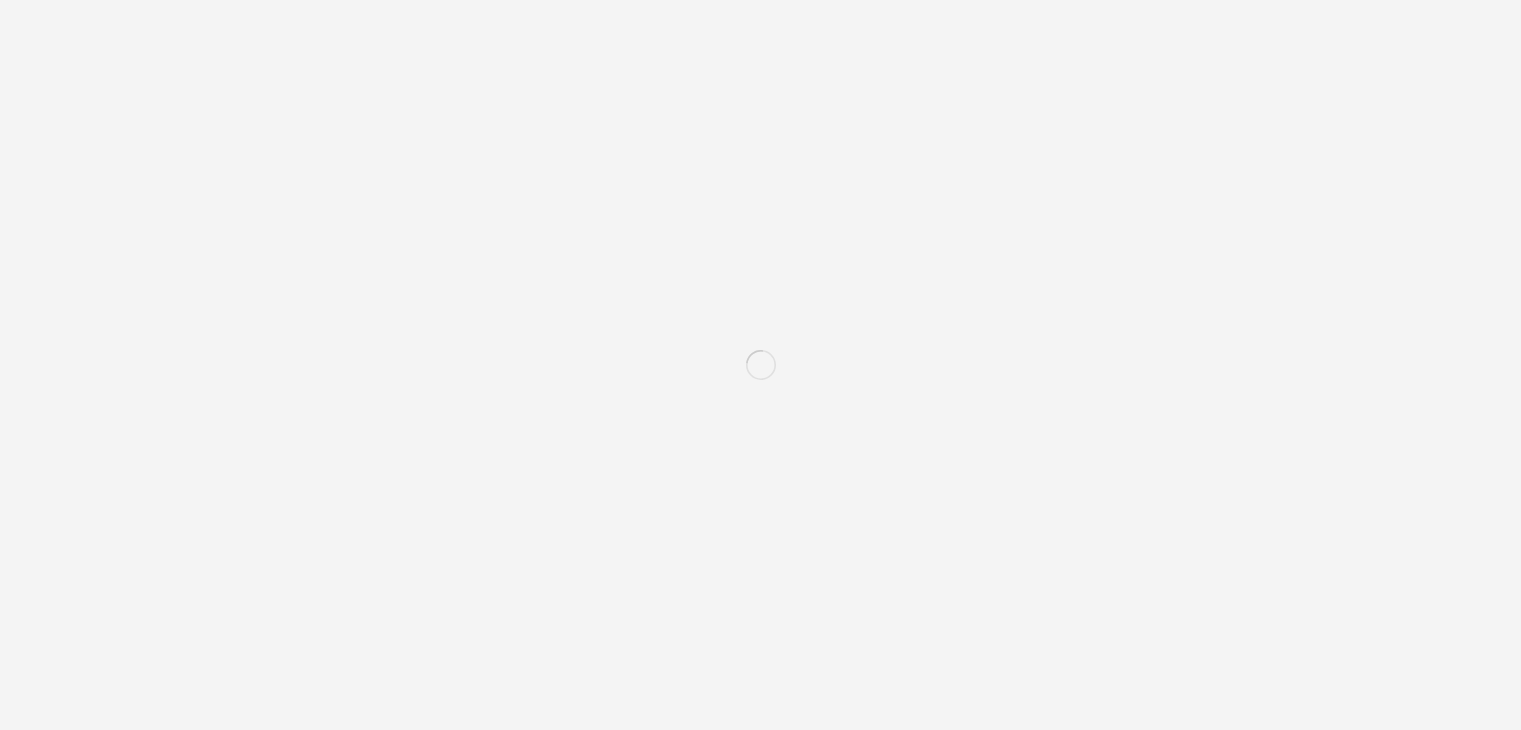 scroll, scrollTop: 0, scrollLeft: 0, axis: both 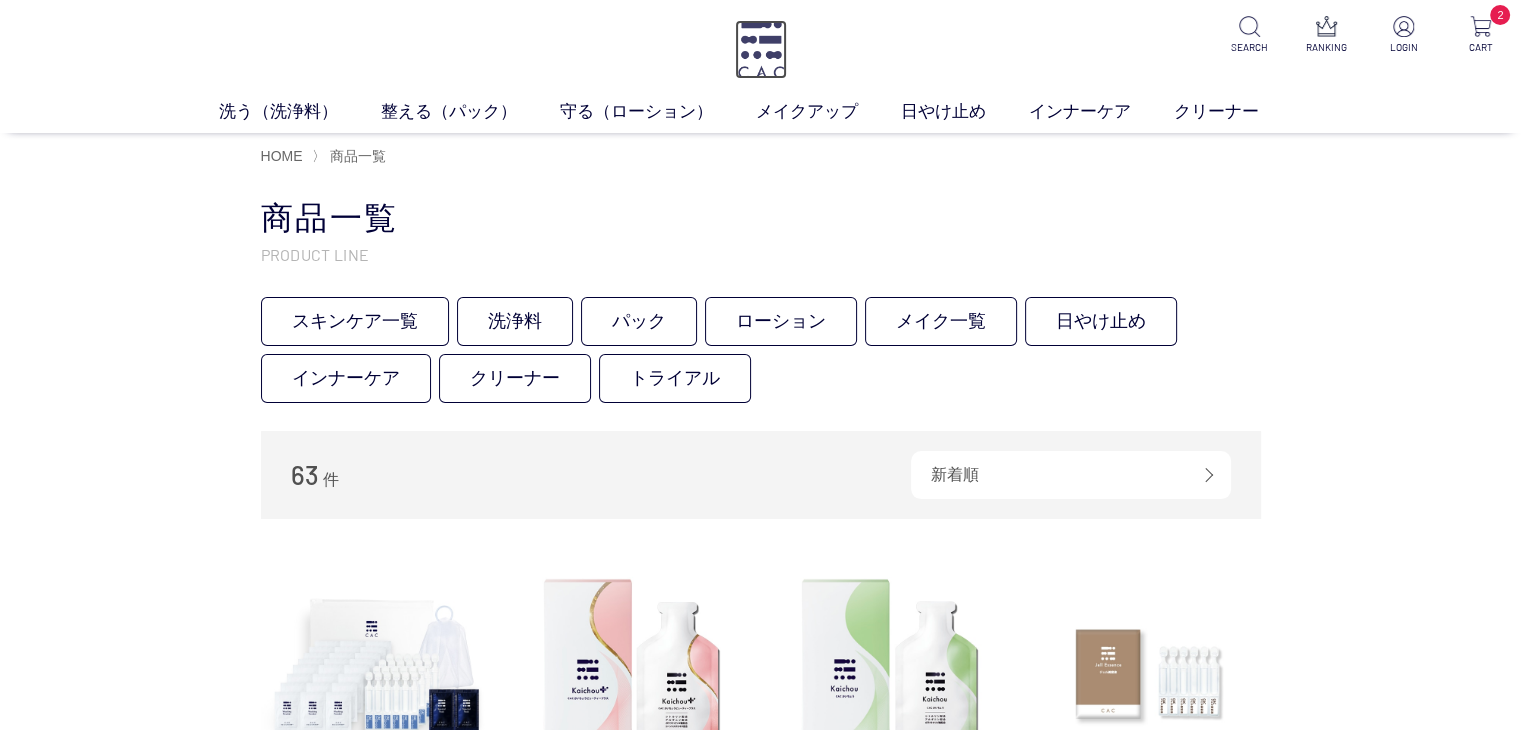 click at bounding box center [761, 49] 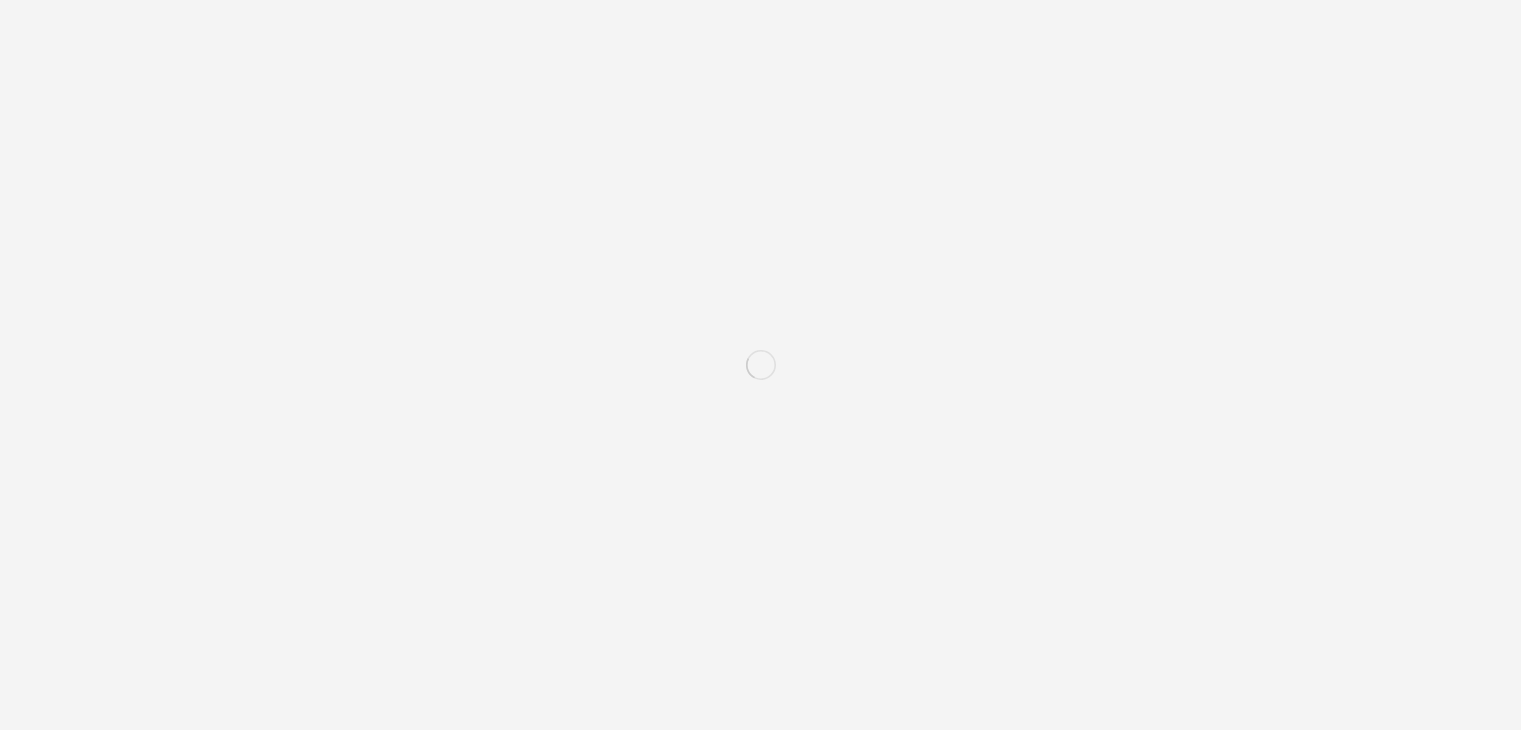 scroll, scrollTop: 0, scrollLeft: 0, axis: both 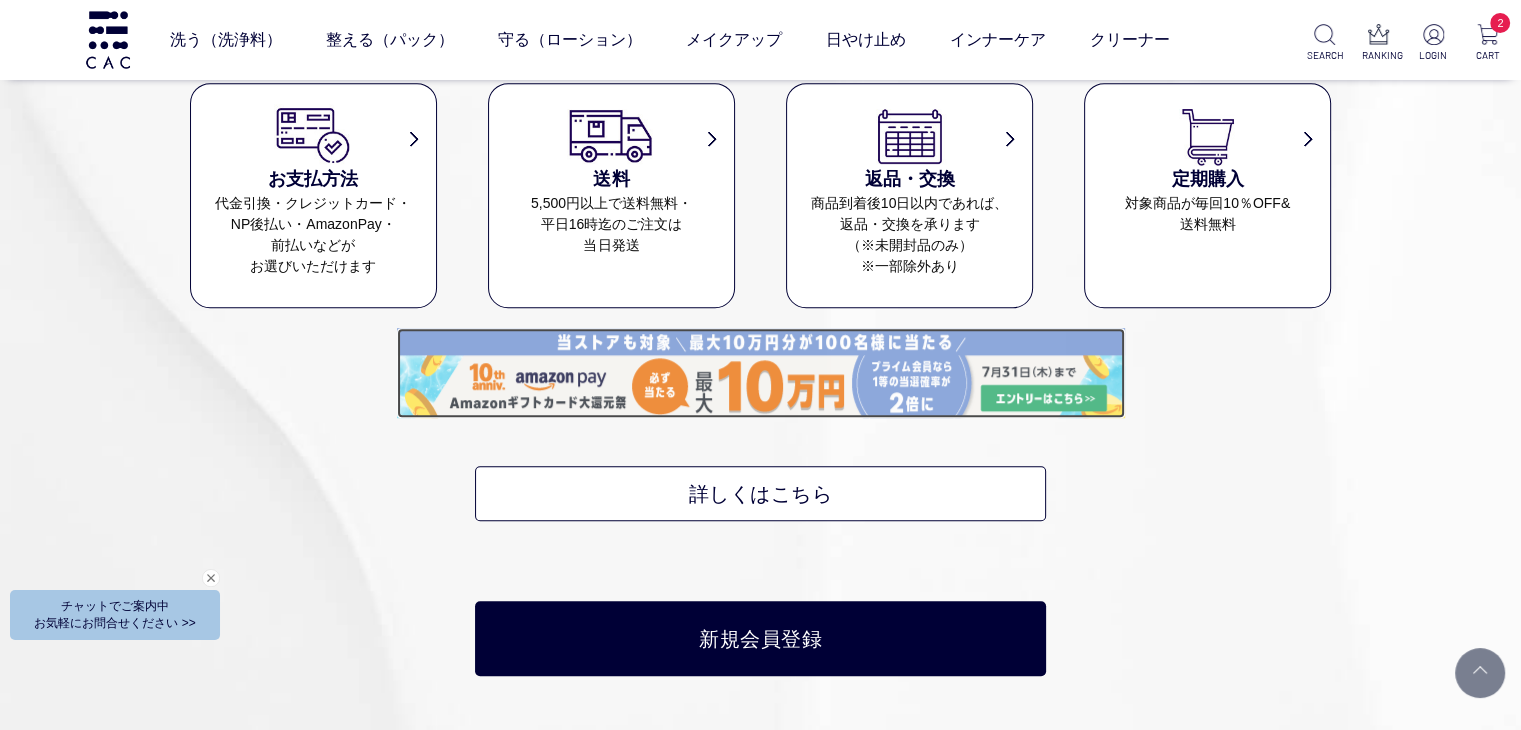 click at bounding box center (761, 373) 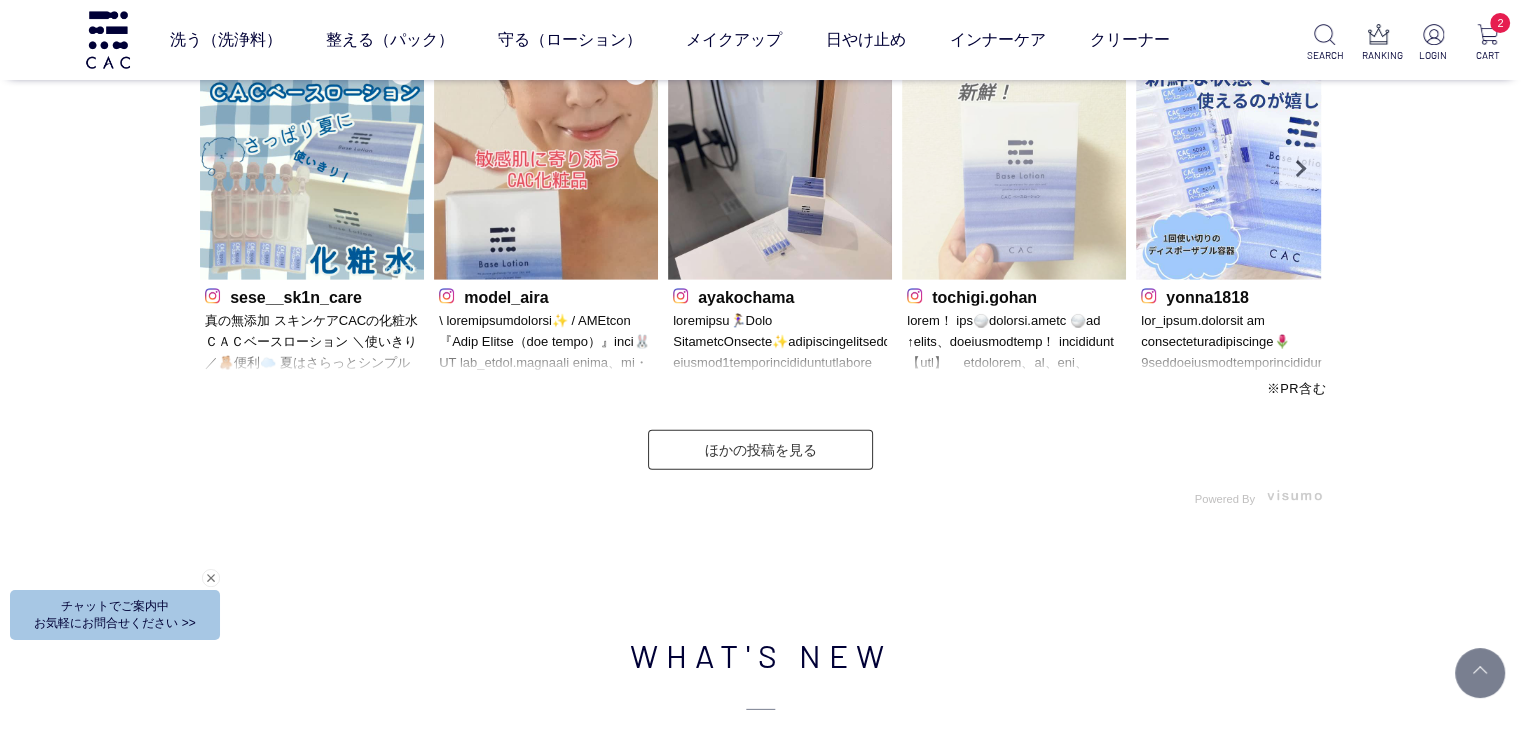 scroll, scrollTop: 5500, scrollLeft: 0, axis: vertical 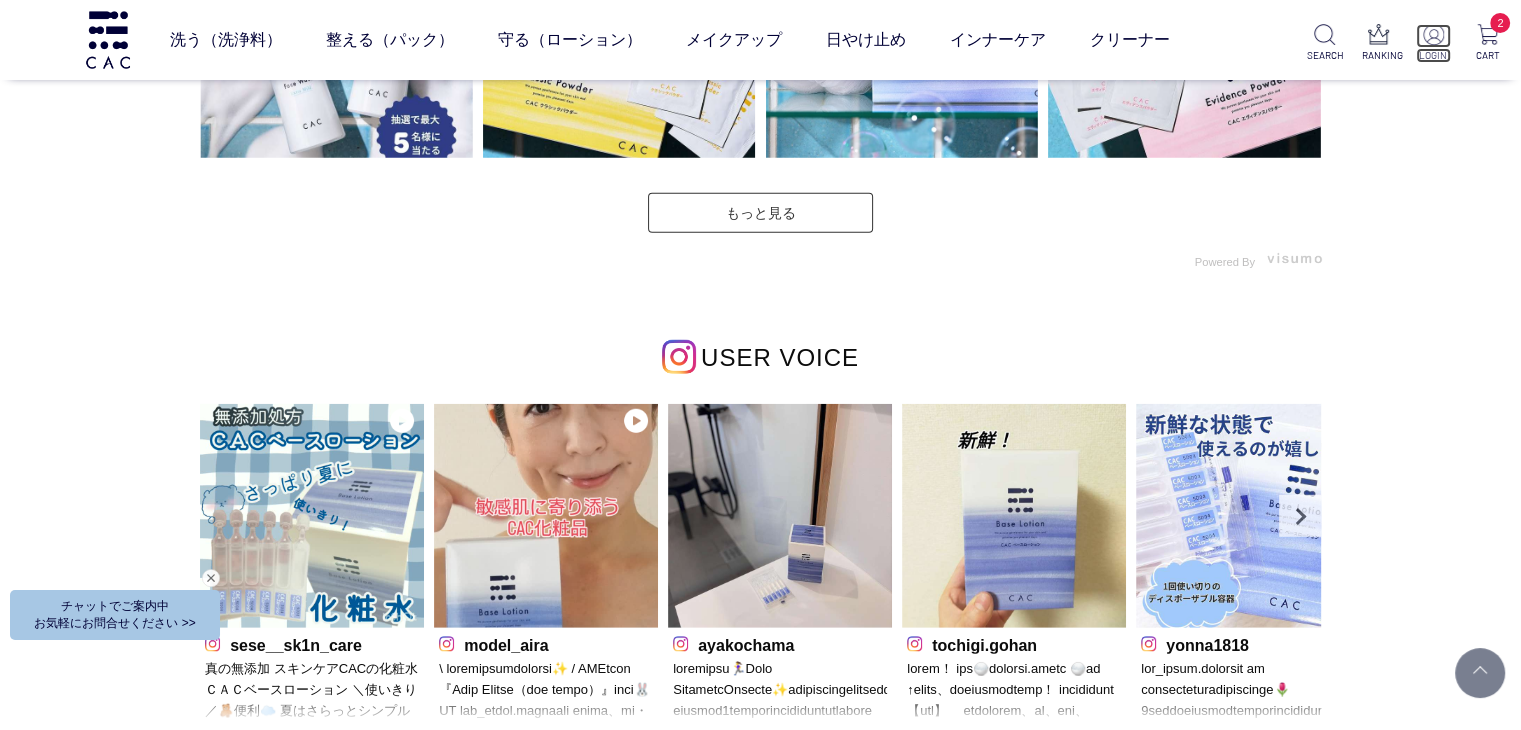 click at bounding box center [1433, 34] 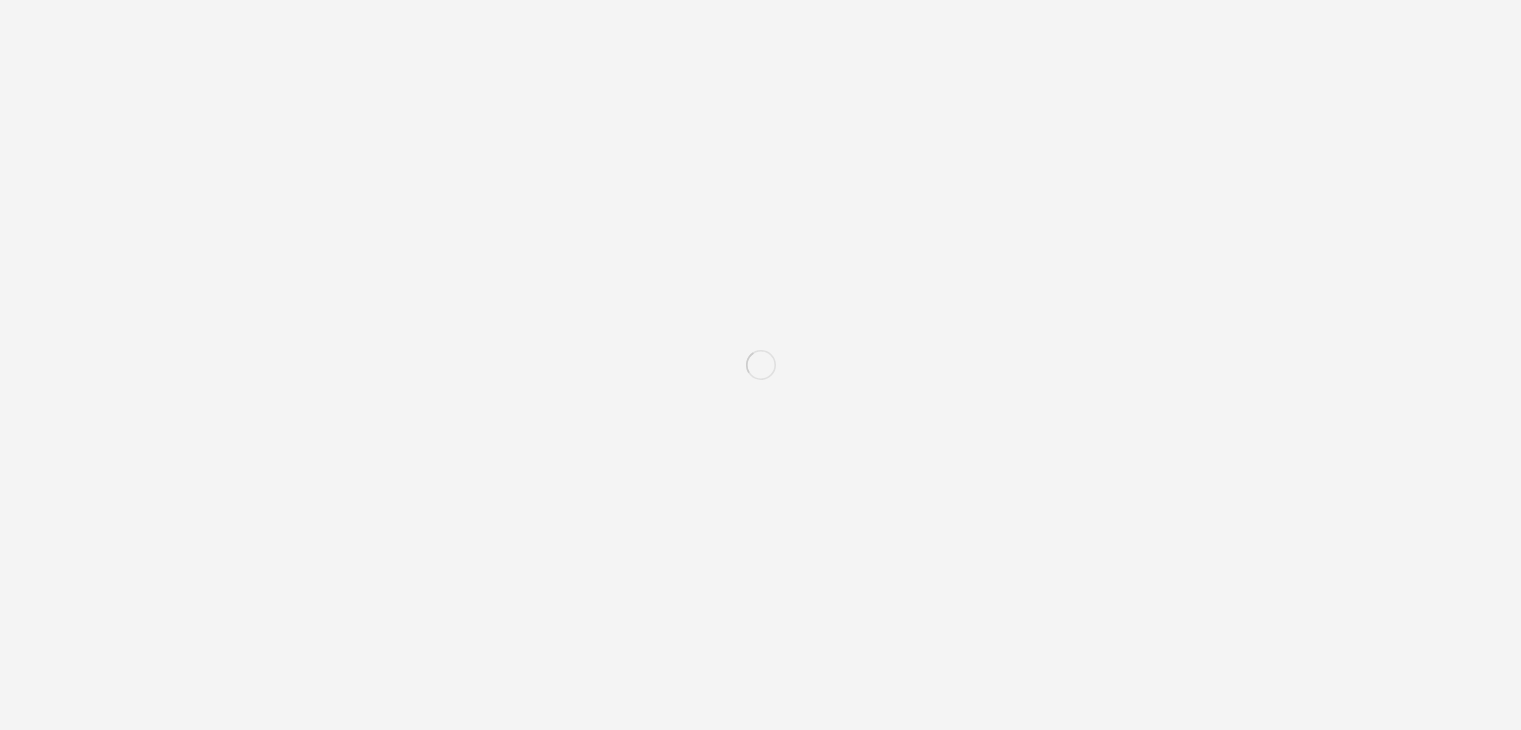 scroll, scrollTop: 0, scrollLeft: 0, axis: both 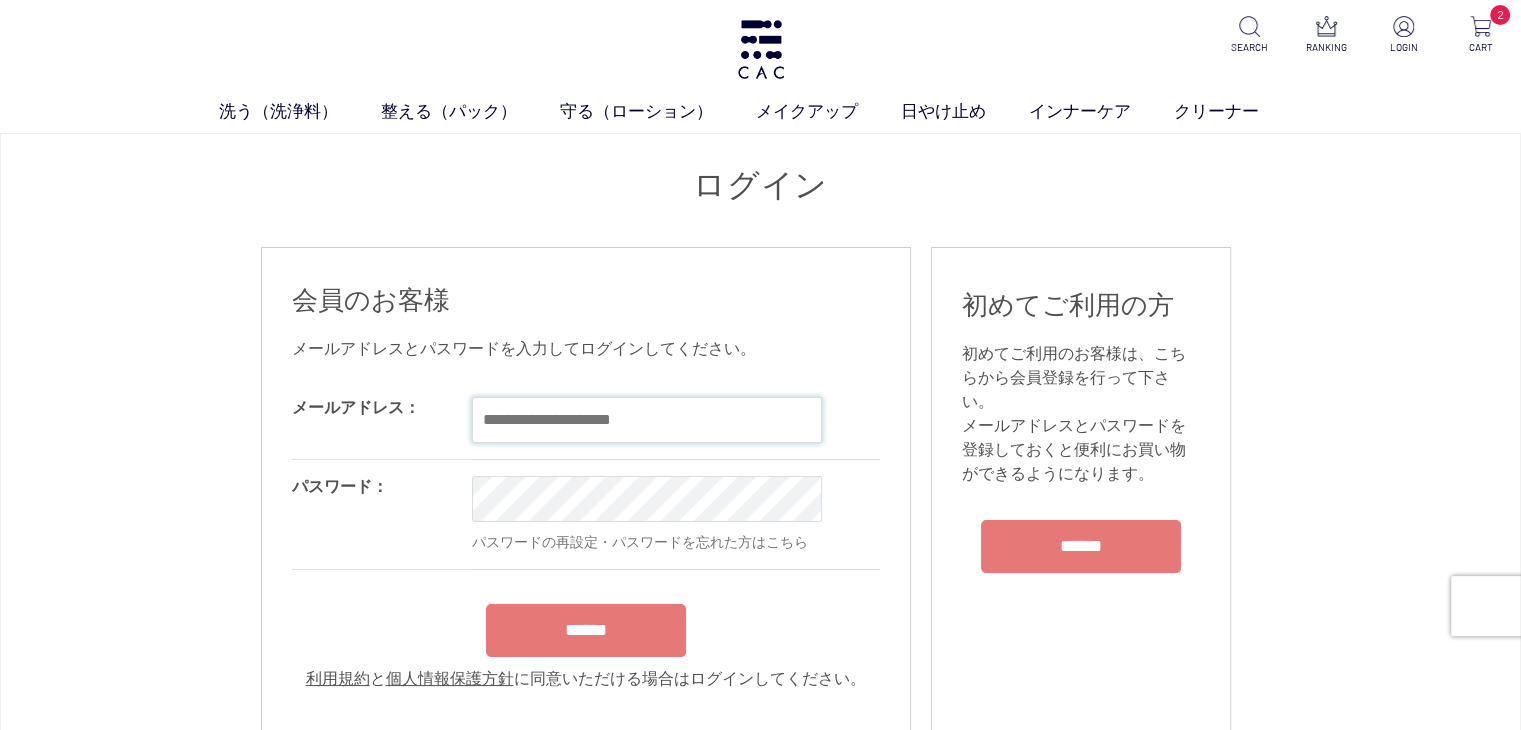 click at bounding box center (647, 420) 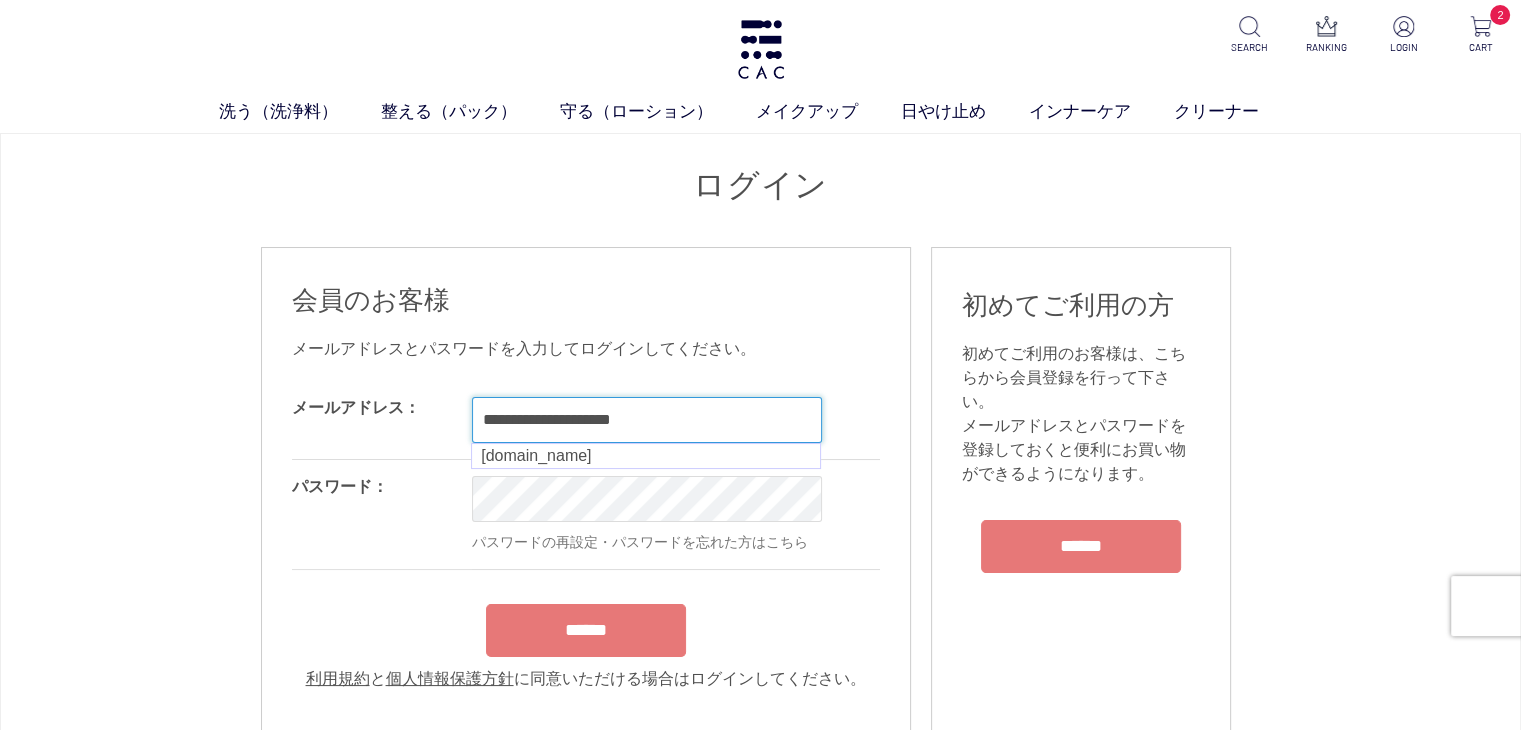 type on "**********" 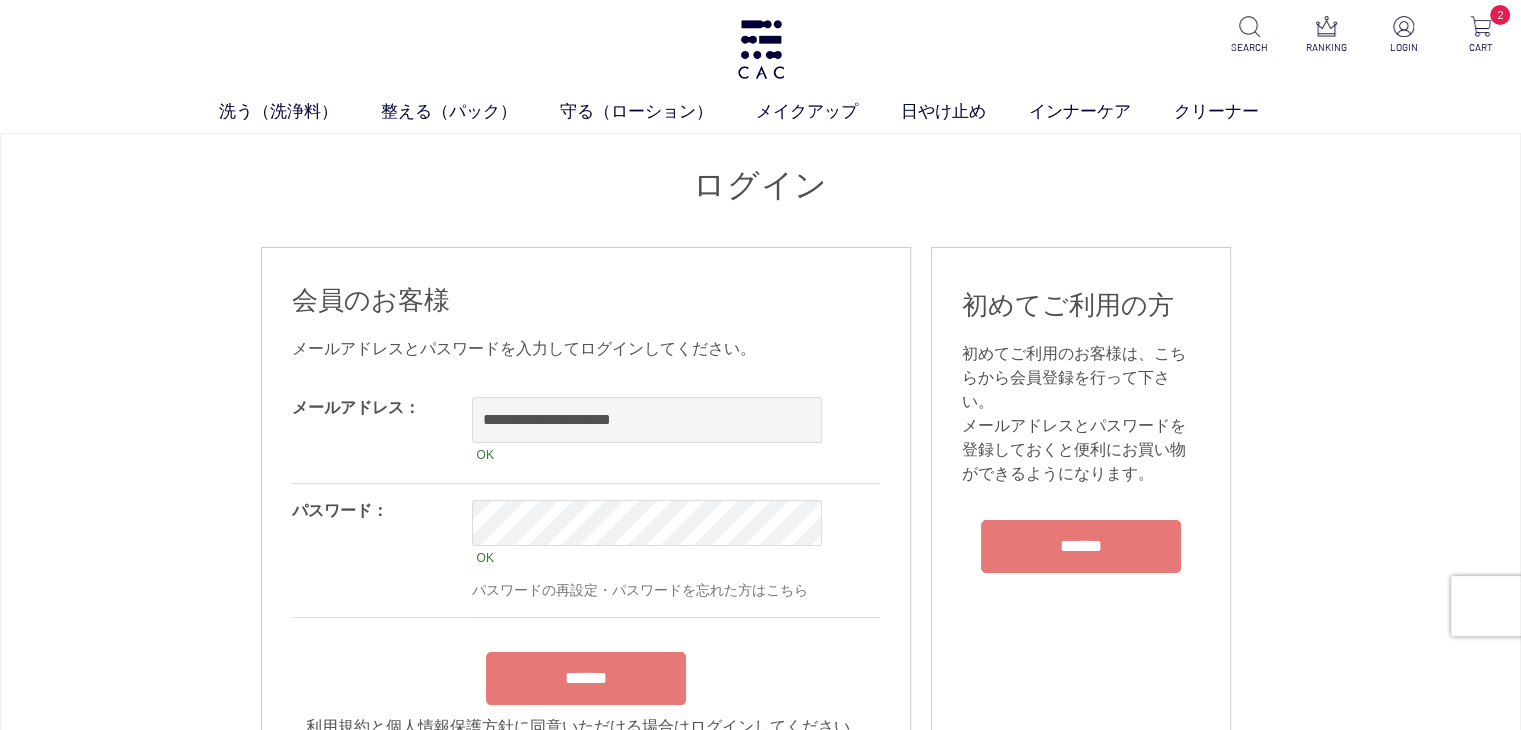 click on "******" at bounding box center [586, 673] 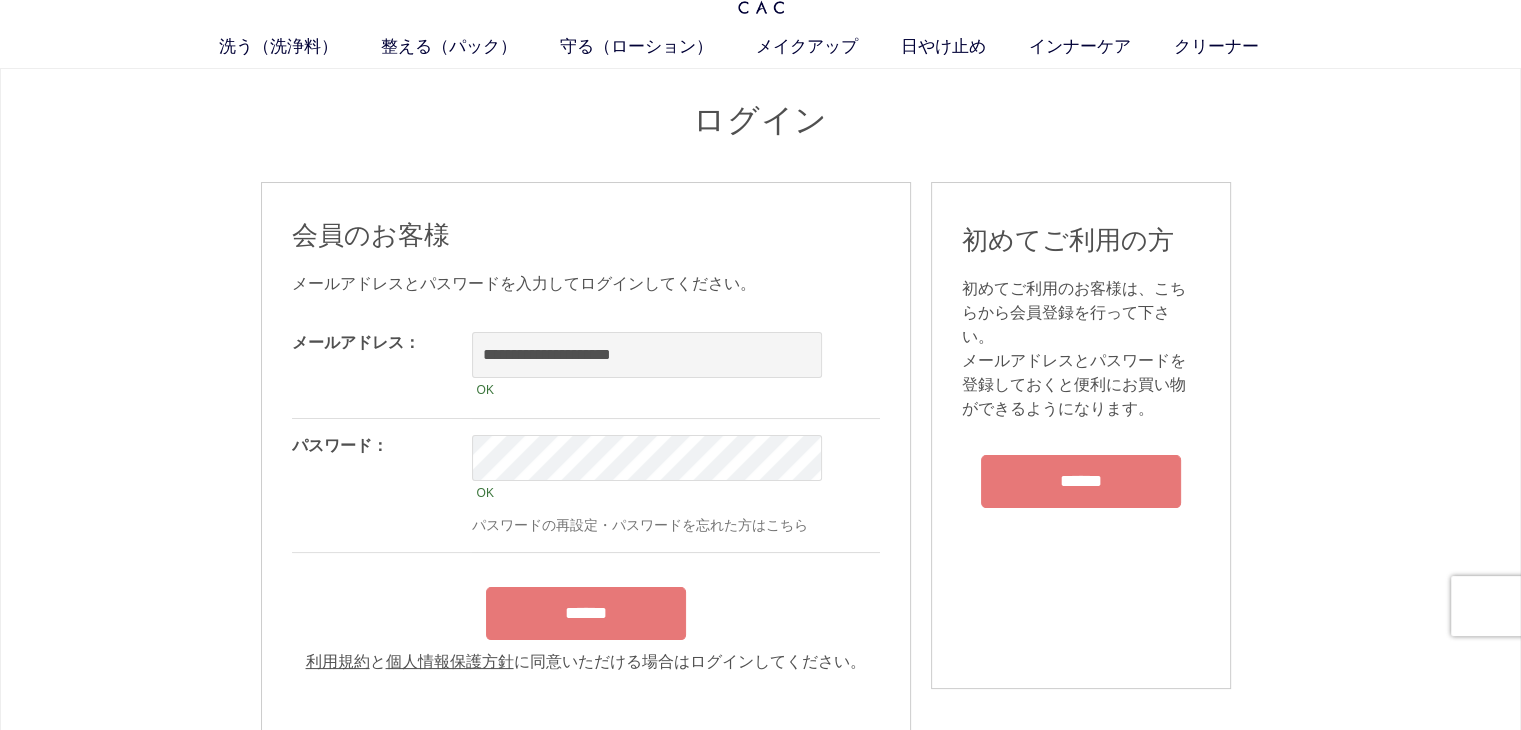 scroll, scrollTop: 200, scrollLeft: 0, axis: vertical 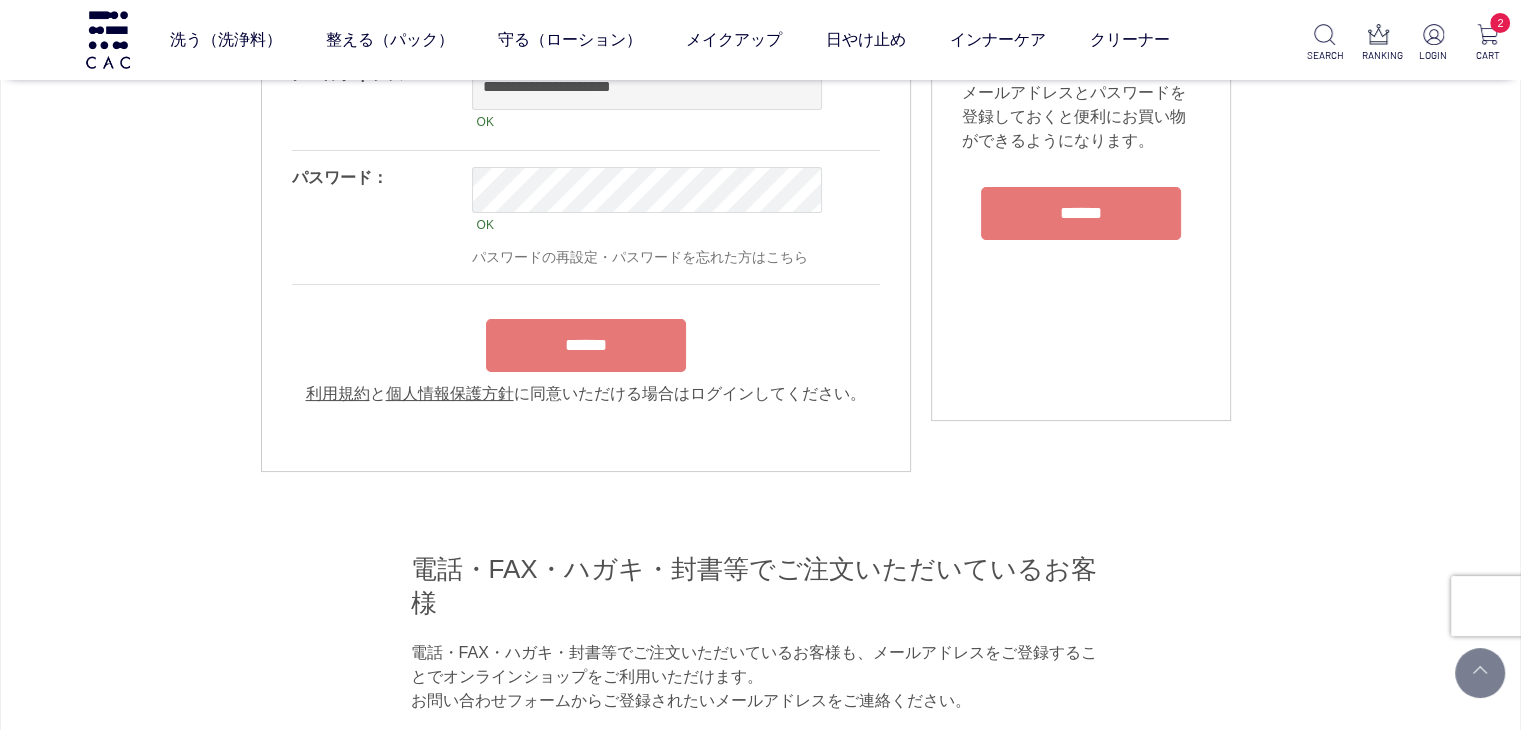 click on "******" at bounding box center (586, 345) 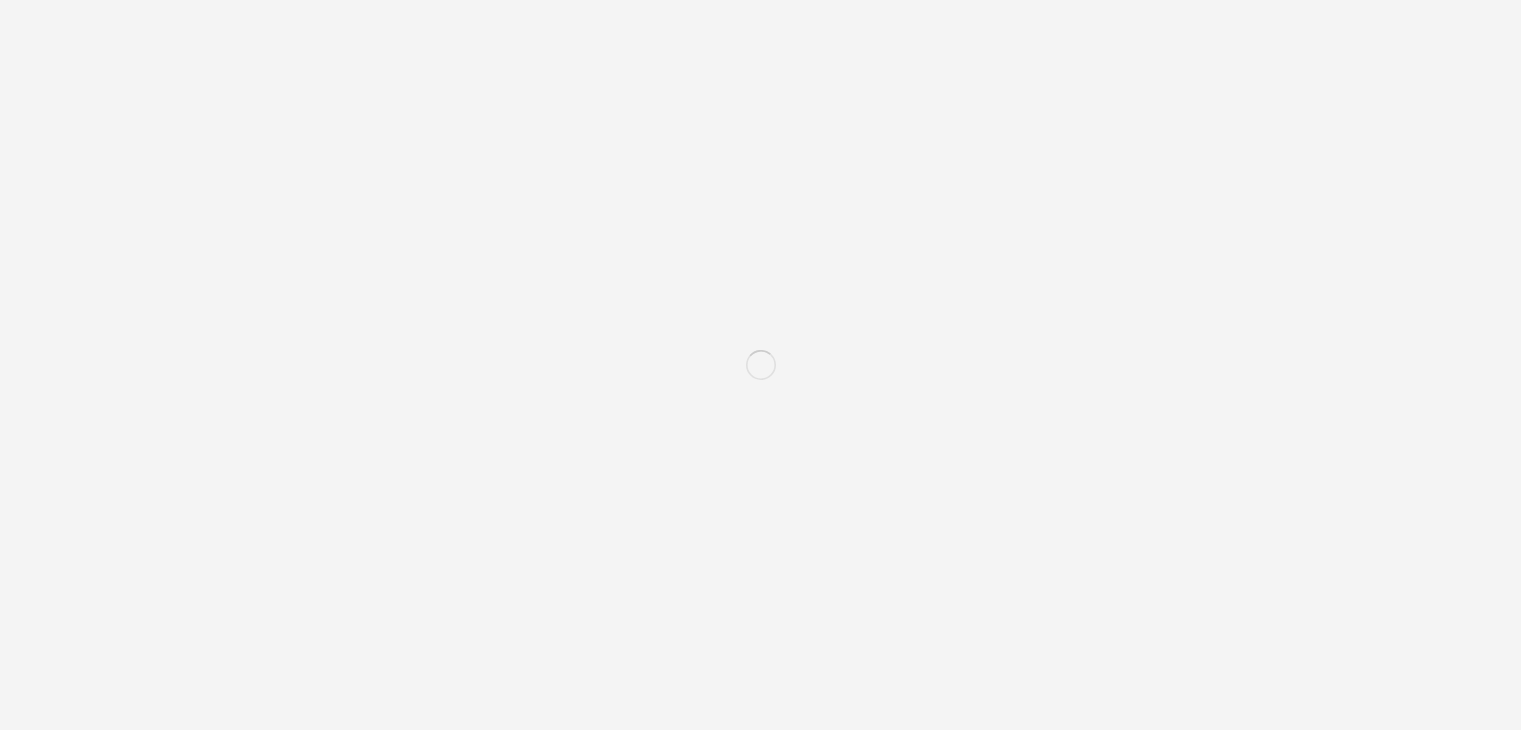 scroll, scrollTop: 0, scrollLeft: 0, axis: both 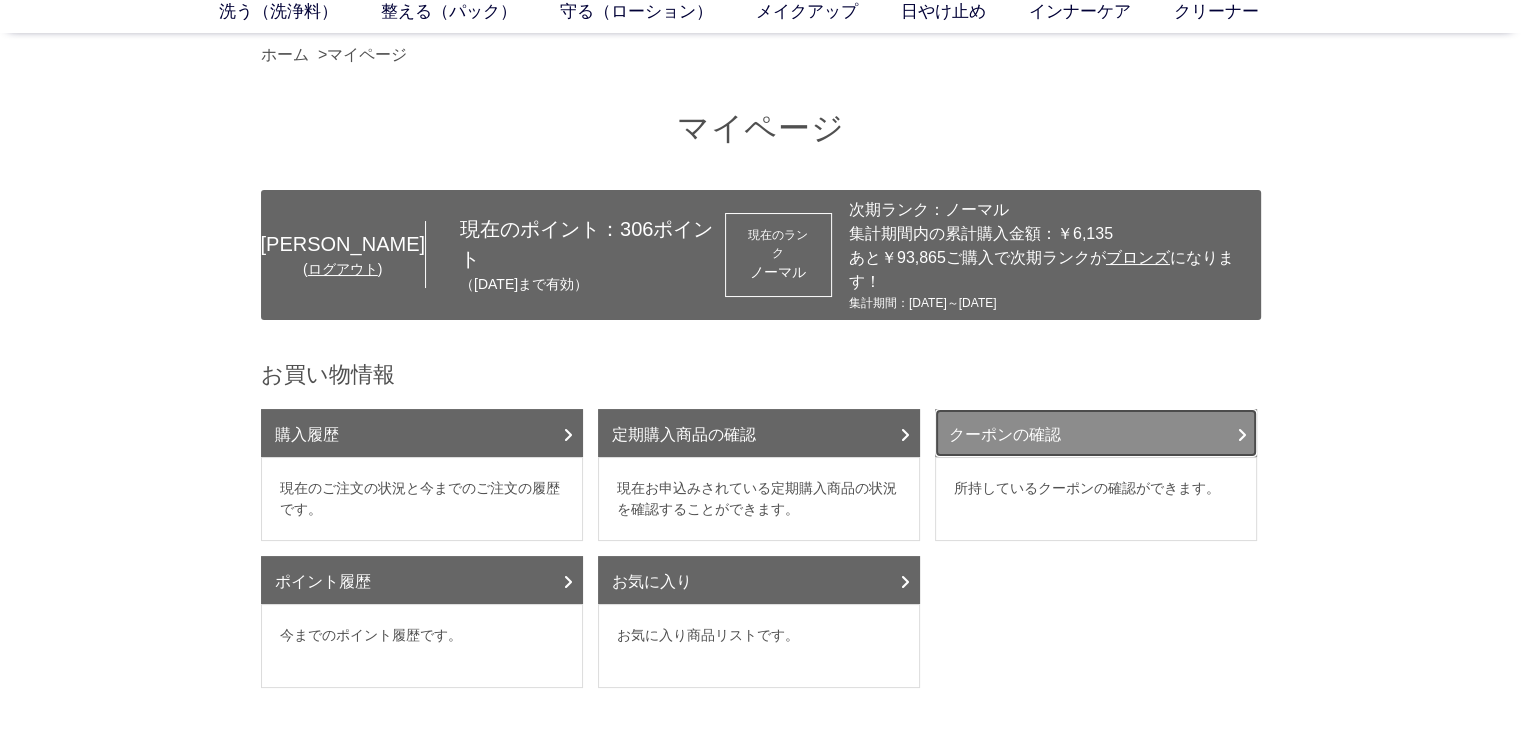 click on "クーポンの確認" at bounding box center [1096, 433] 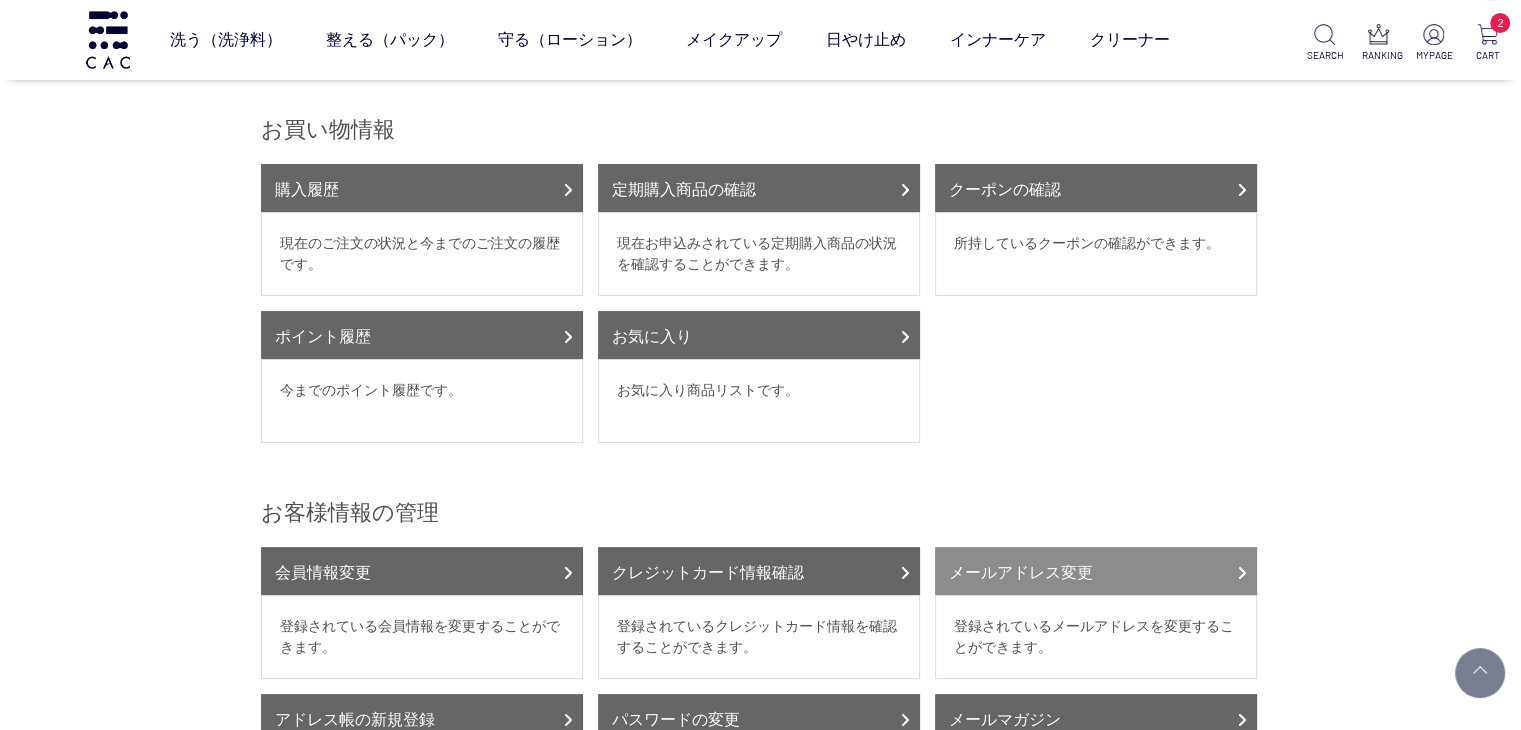 scroll, scrollTop: 0, scrollLeft: 0, axis: both 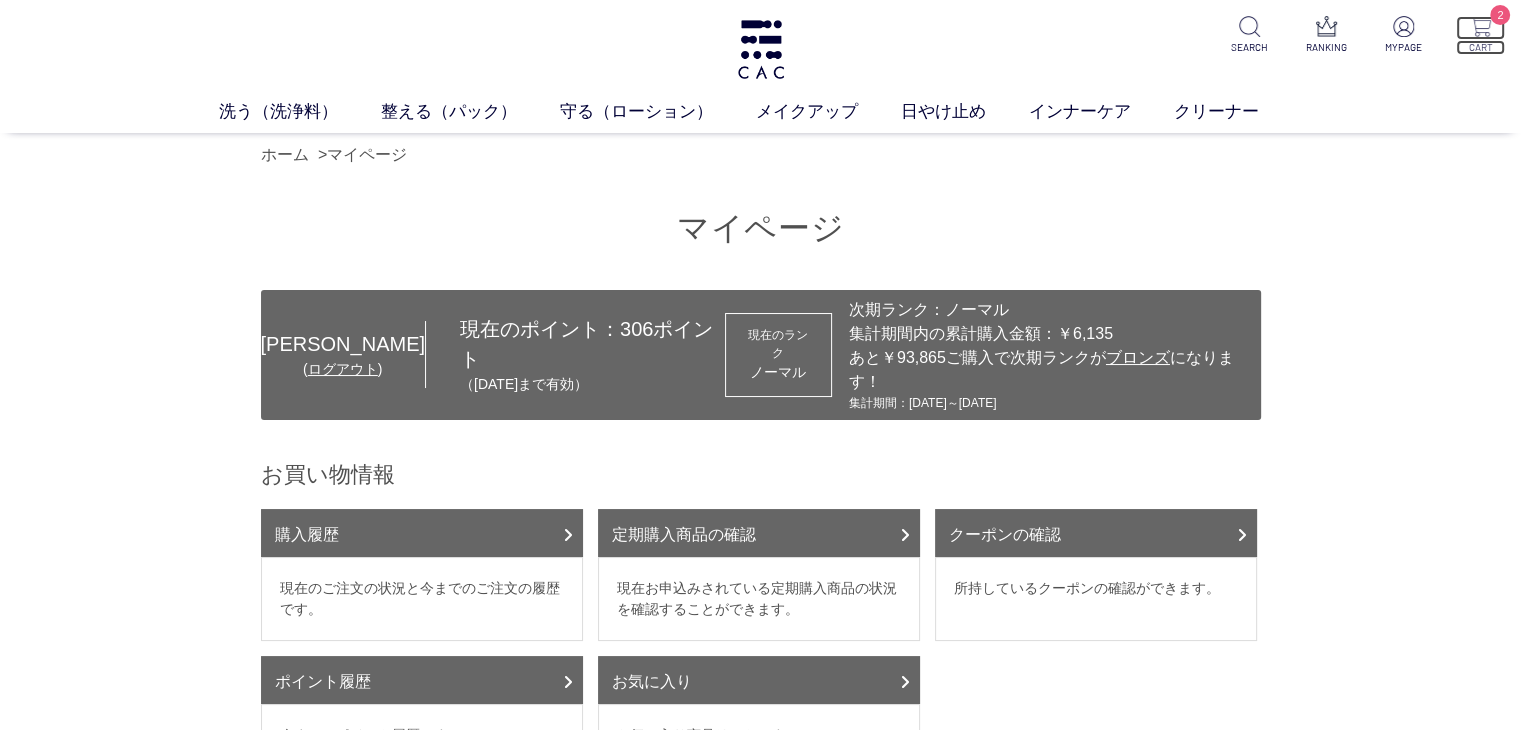 click at bounding box center (1480, 26) 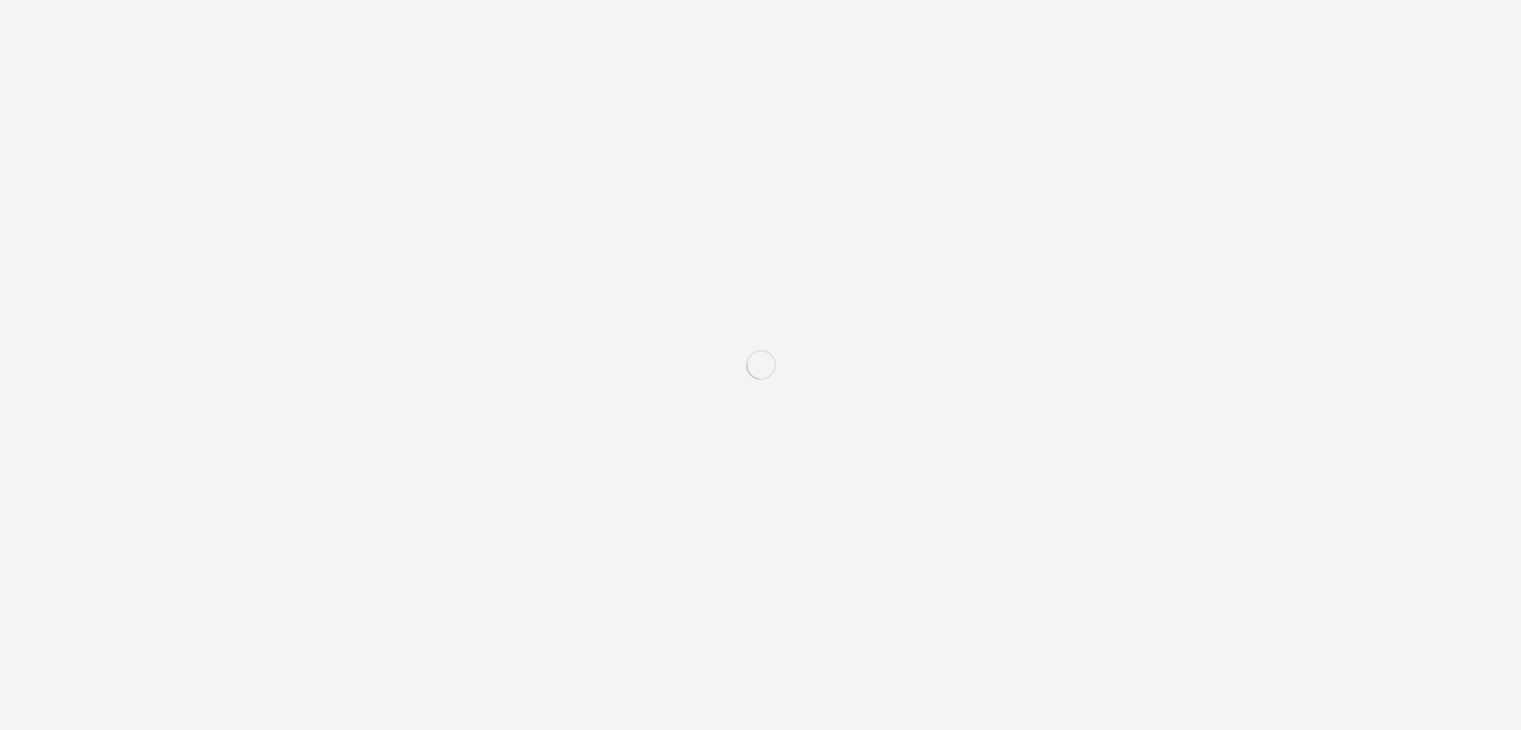 scroll, scrollTop: 0, scrollLeft: 0, axis: both 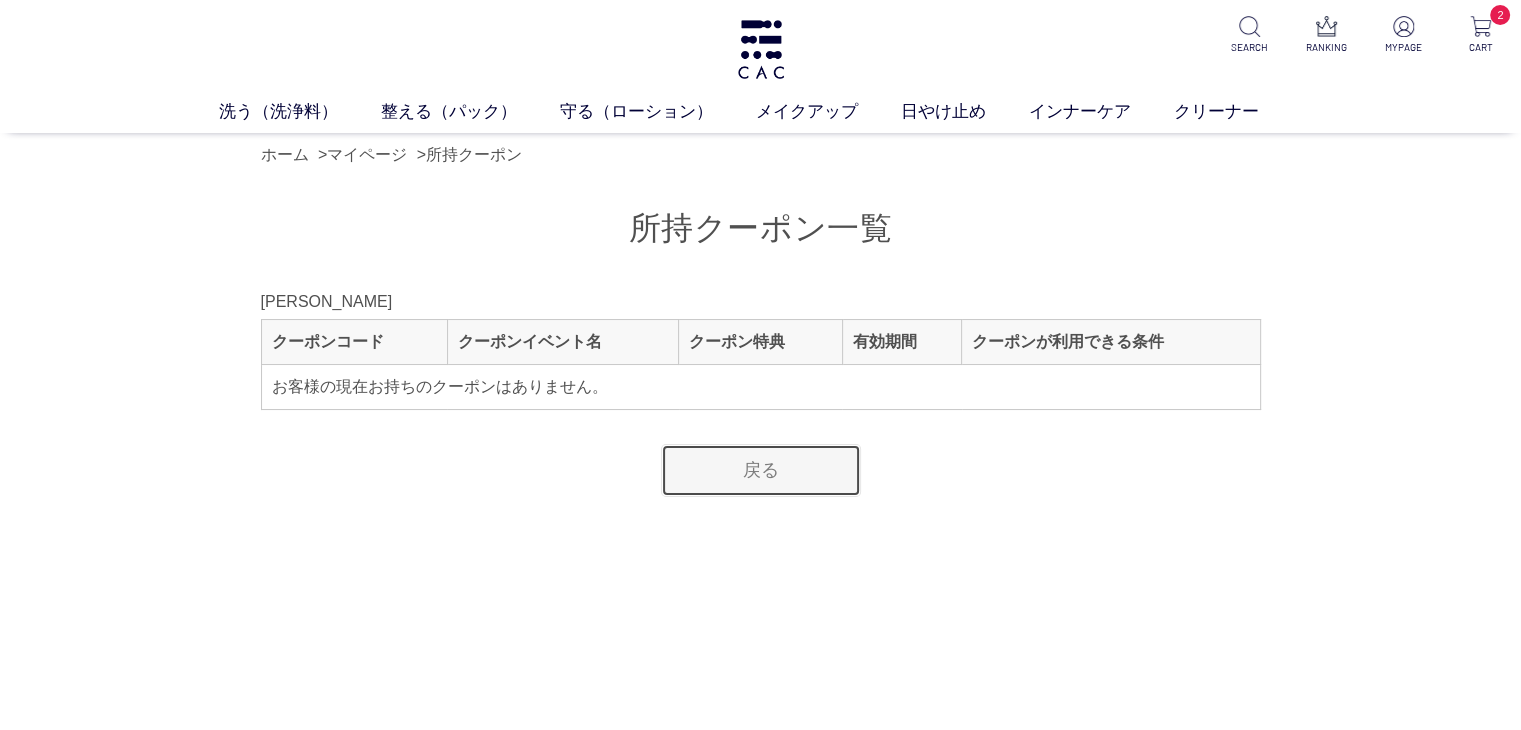 click on "戻る" at bounding box center [761, 470] 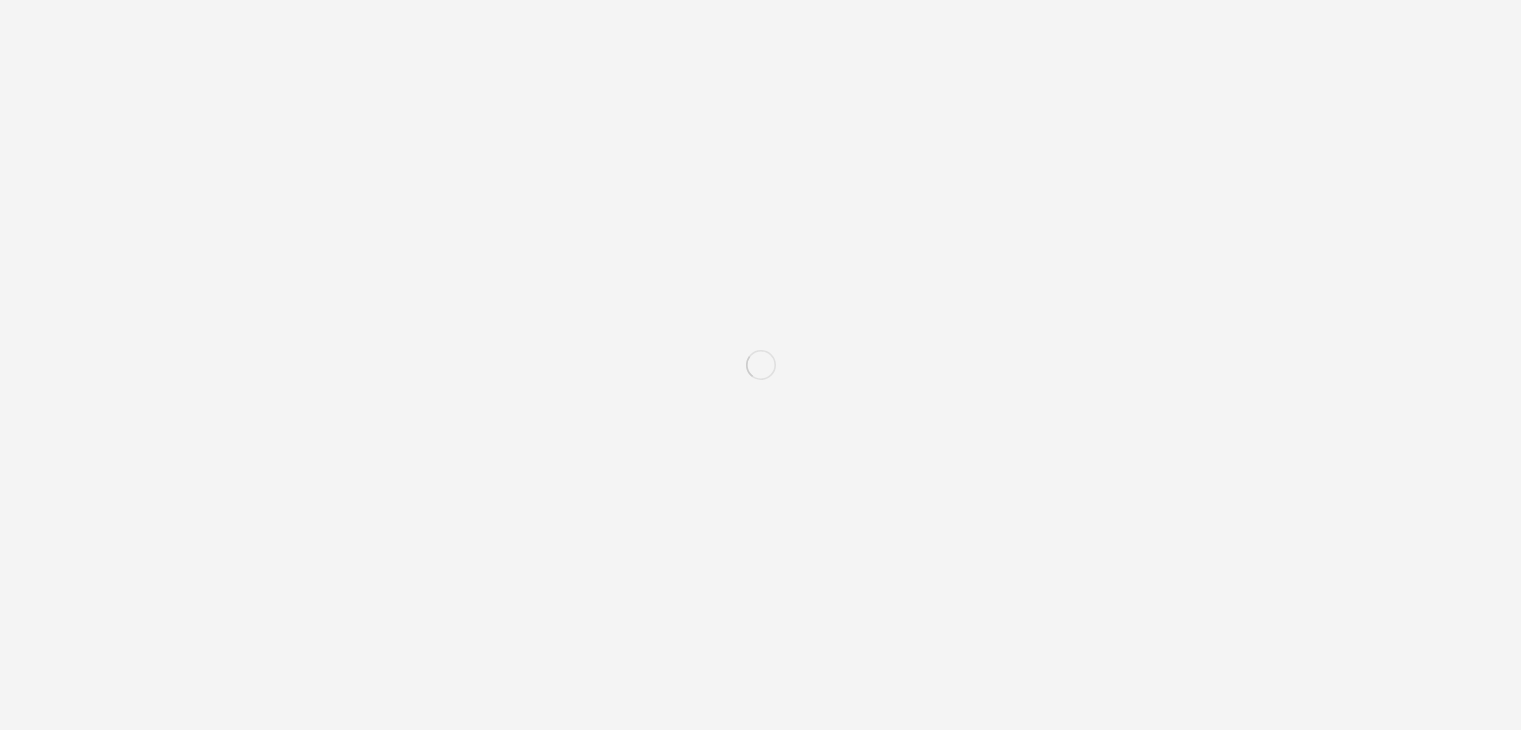 scroll, scrollTop: 0, scrollLeft: 0, axis: both 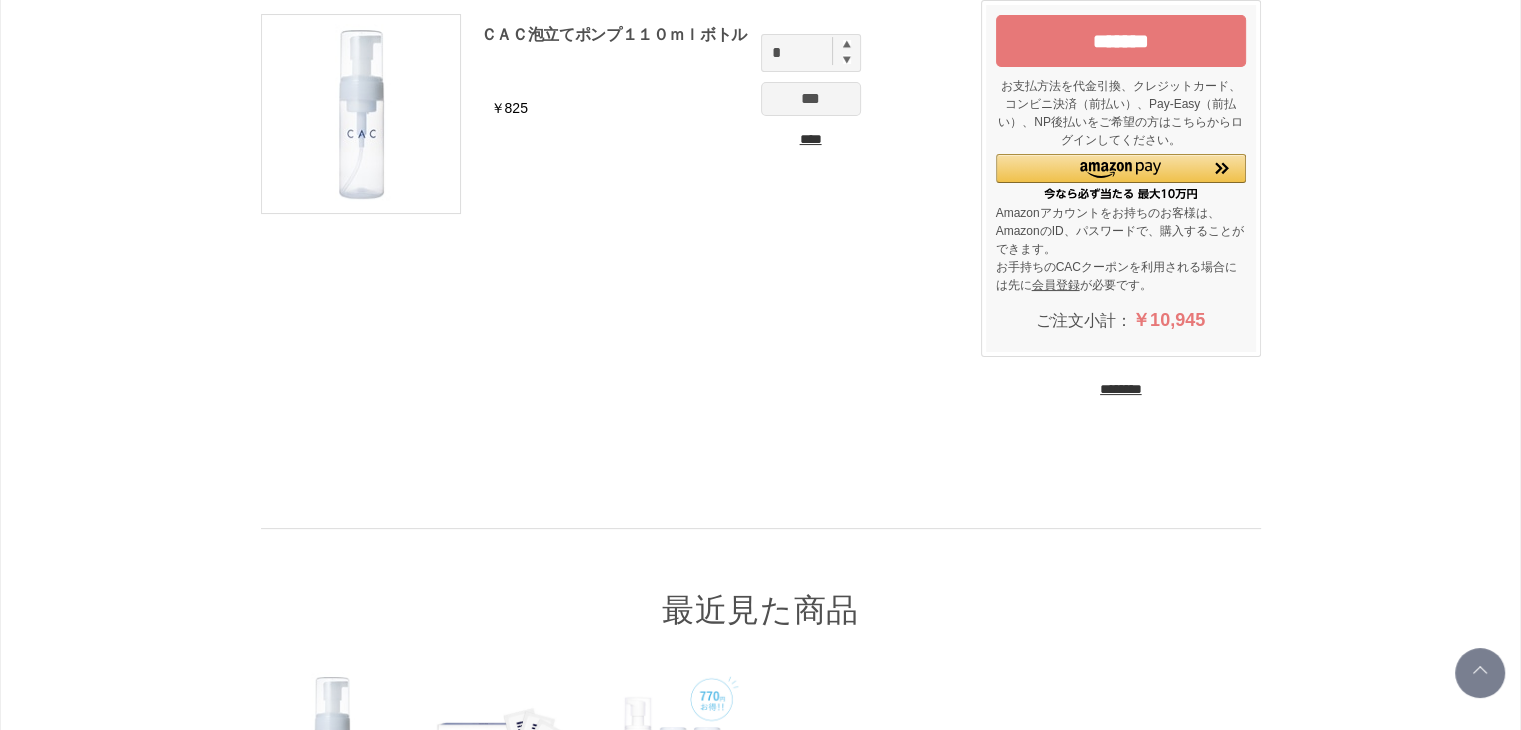 click on "********" at bounding box center [1121, 389] 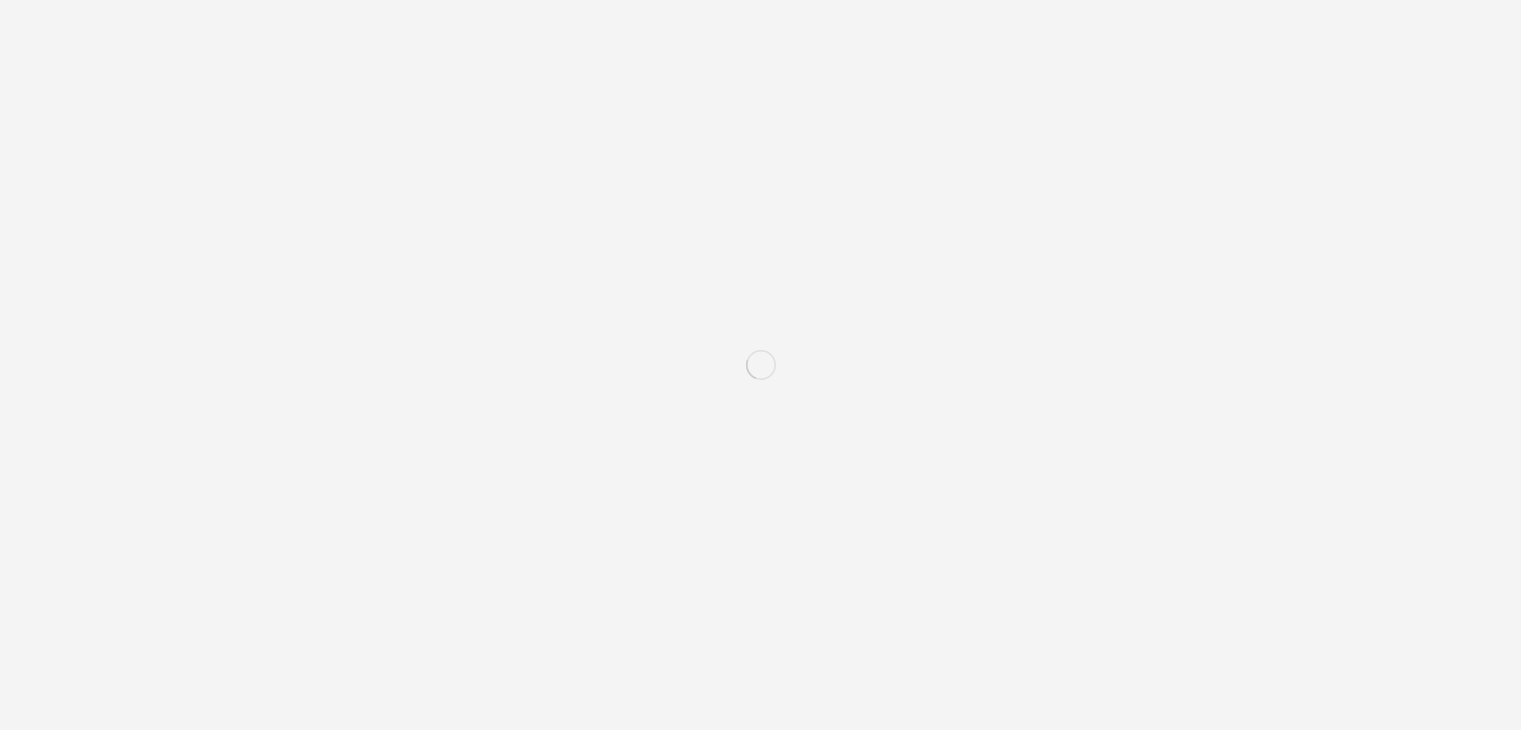 scroll, scrollTop: 0, scrollLeft: 0, axis: both 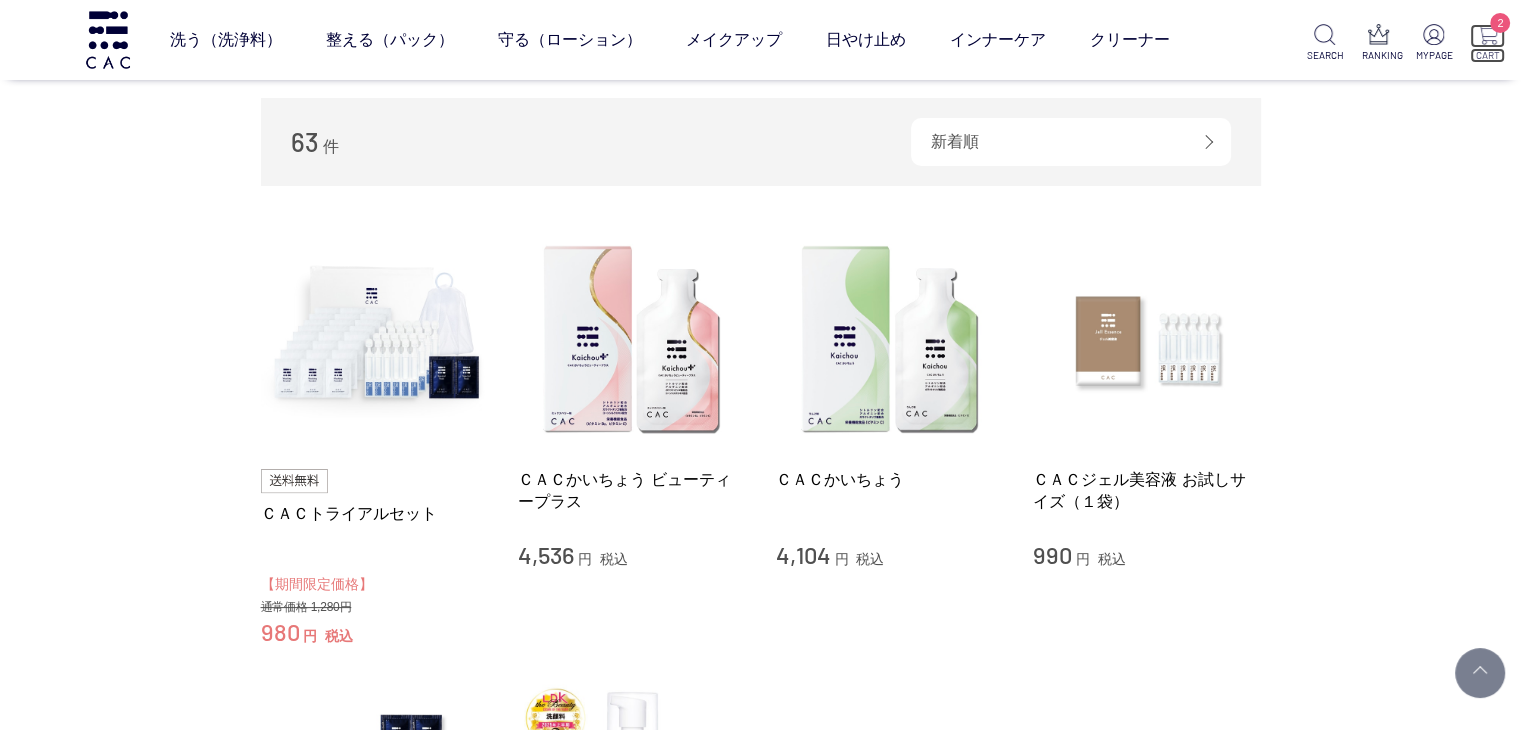 click at bounding box center (1487, 34) 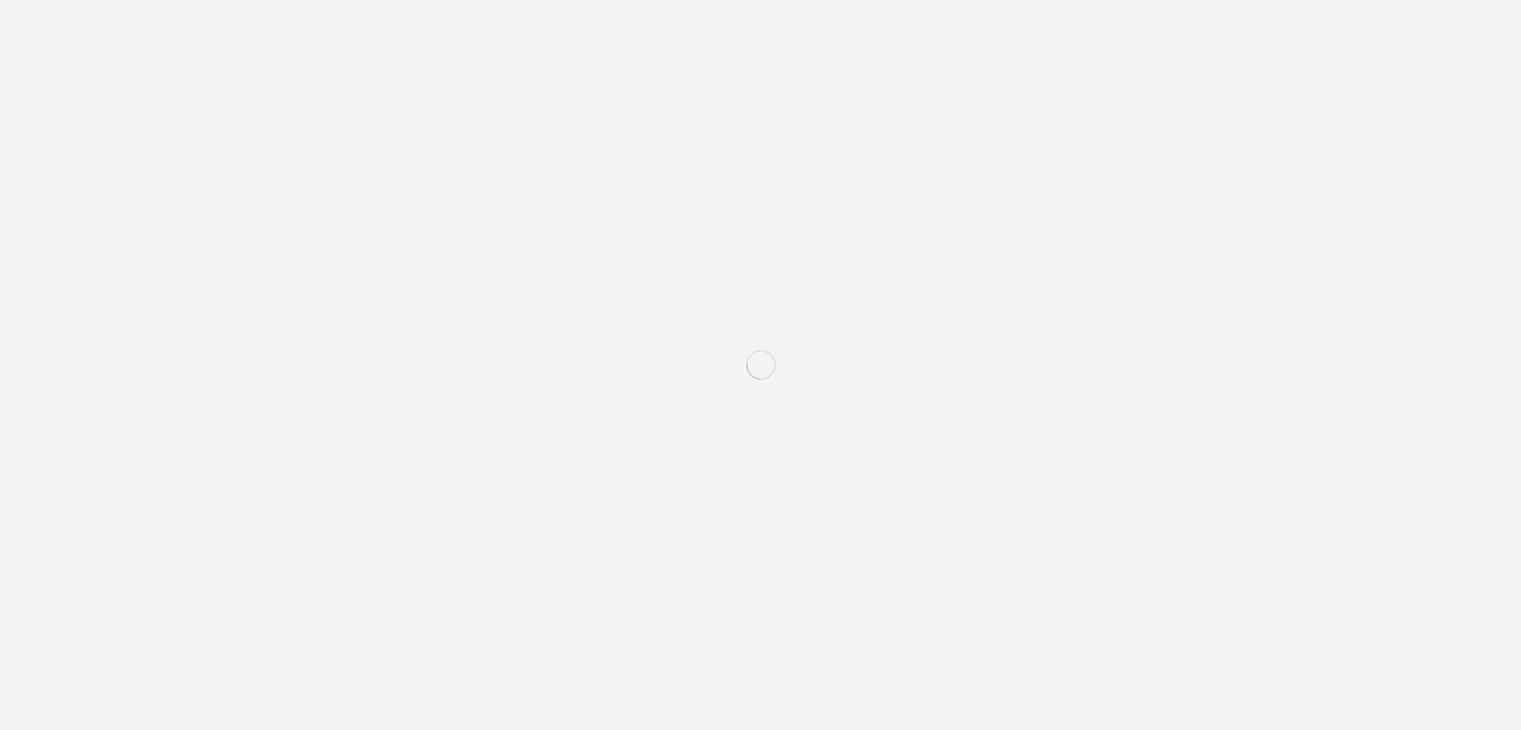 scroll, scrollTop: 0, scrollLeft: 0, axis: both 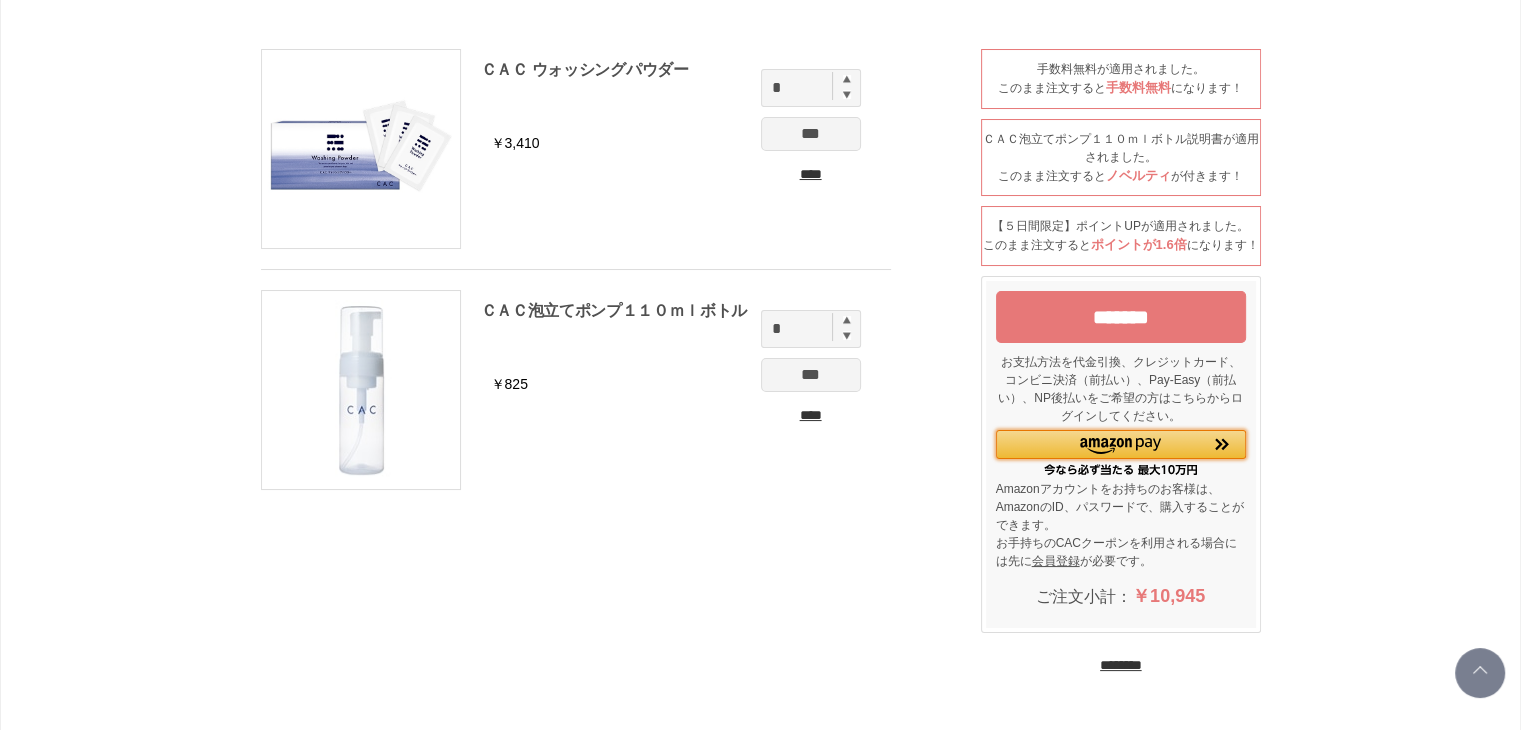 click at bounding box center [1120, 446] 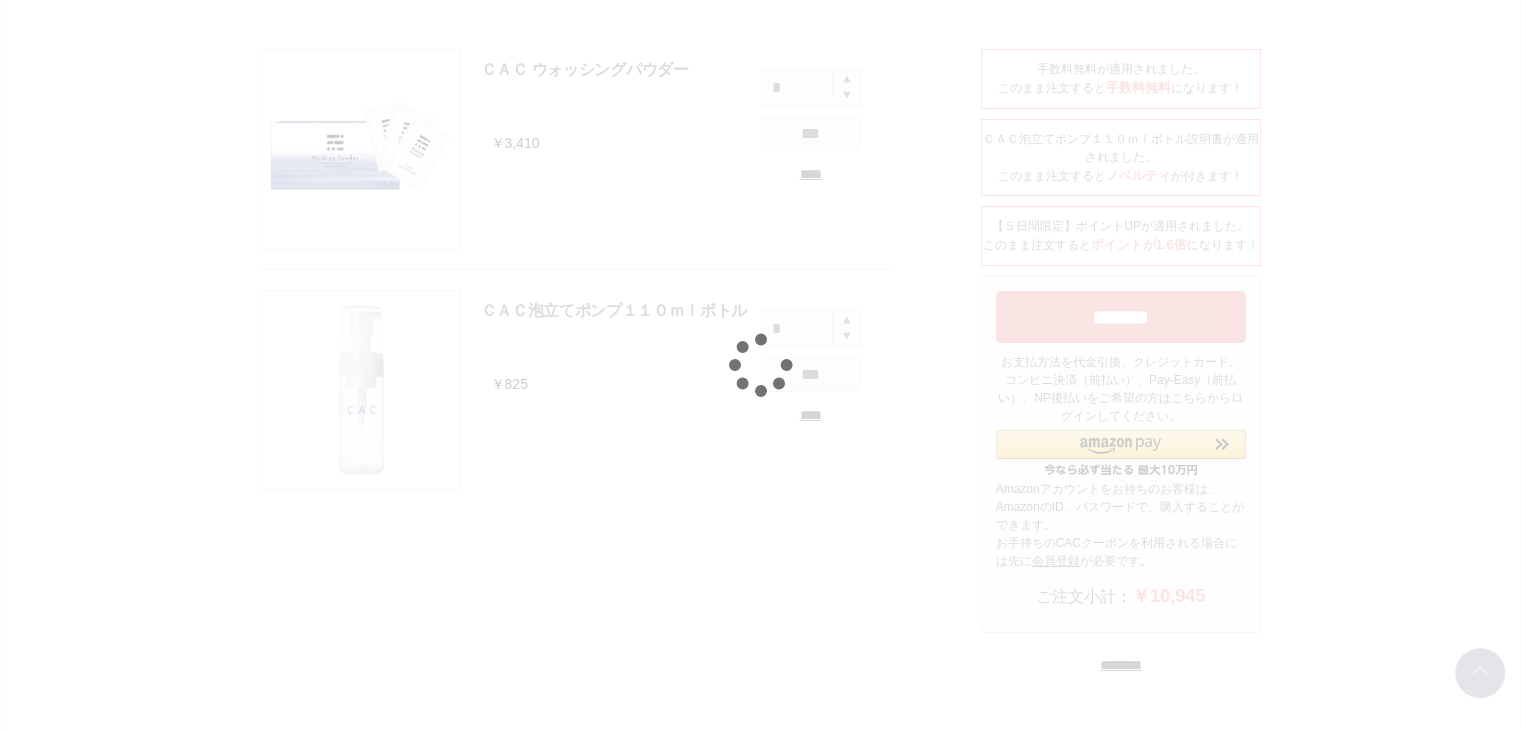 scroll, scrollTop: 124, scrollLeft: 0, axis: vertical 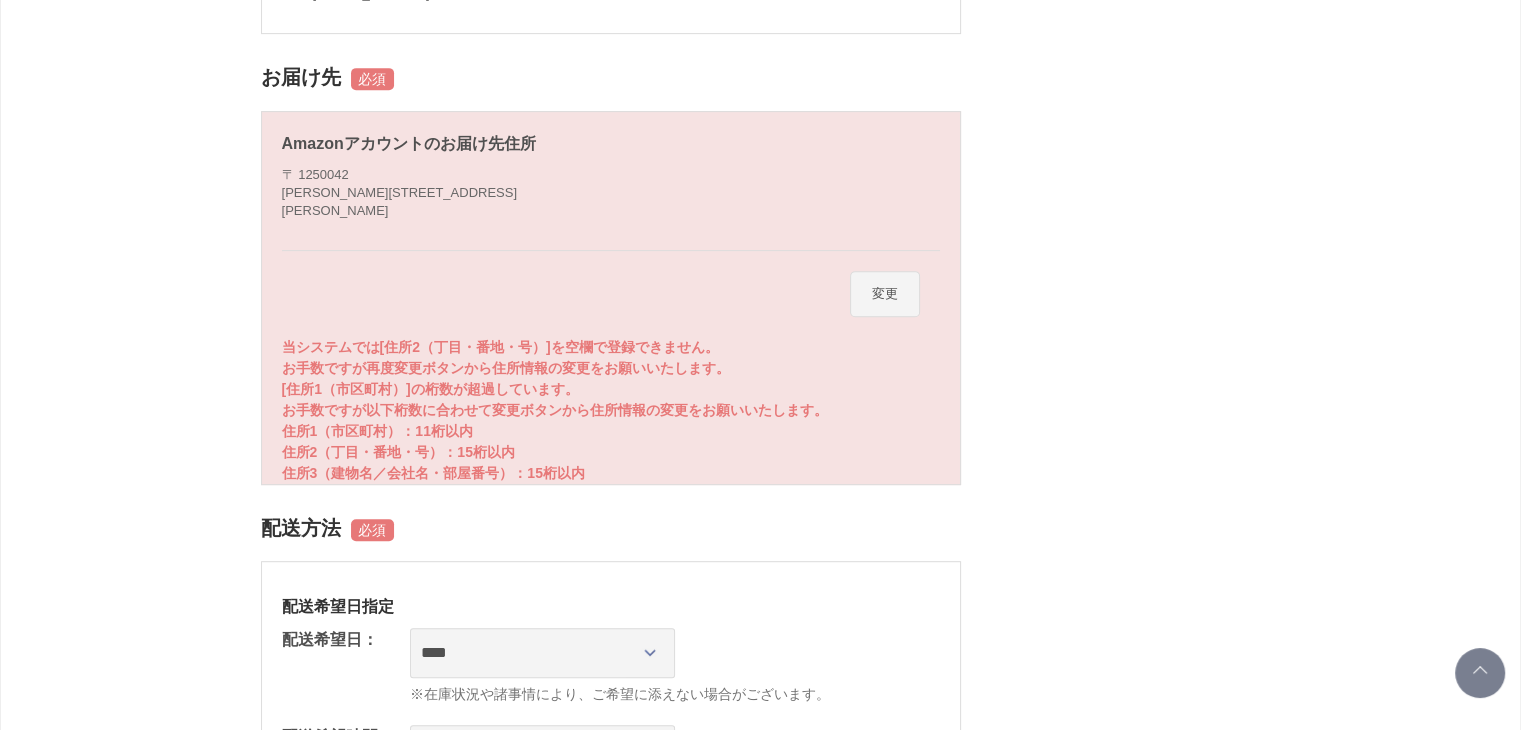 click on "変更" at bounding box center (885, 294) 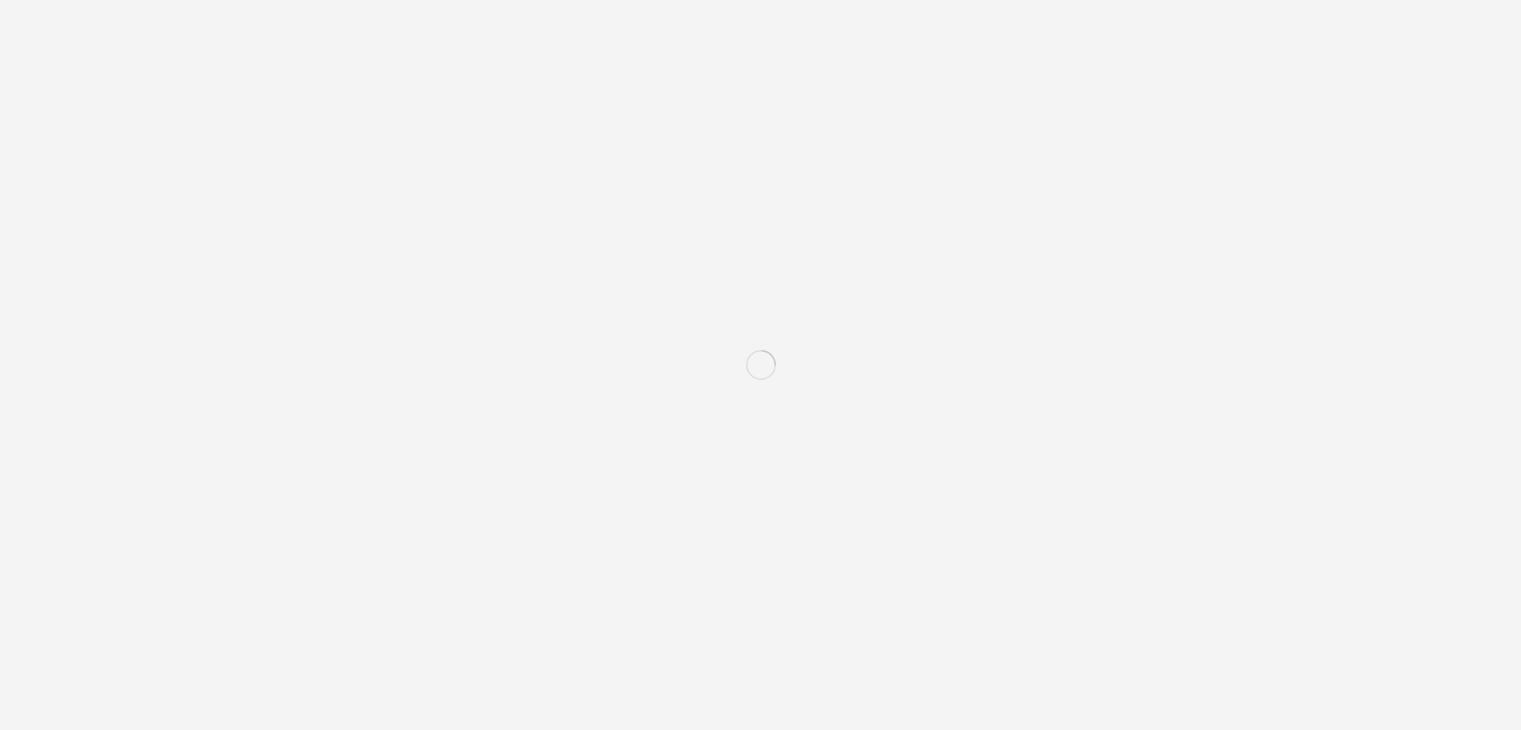 scroll, scrollTop: 0, scrollLeft: 0, axis: both 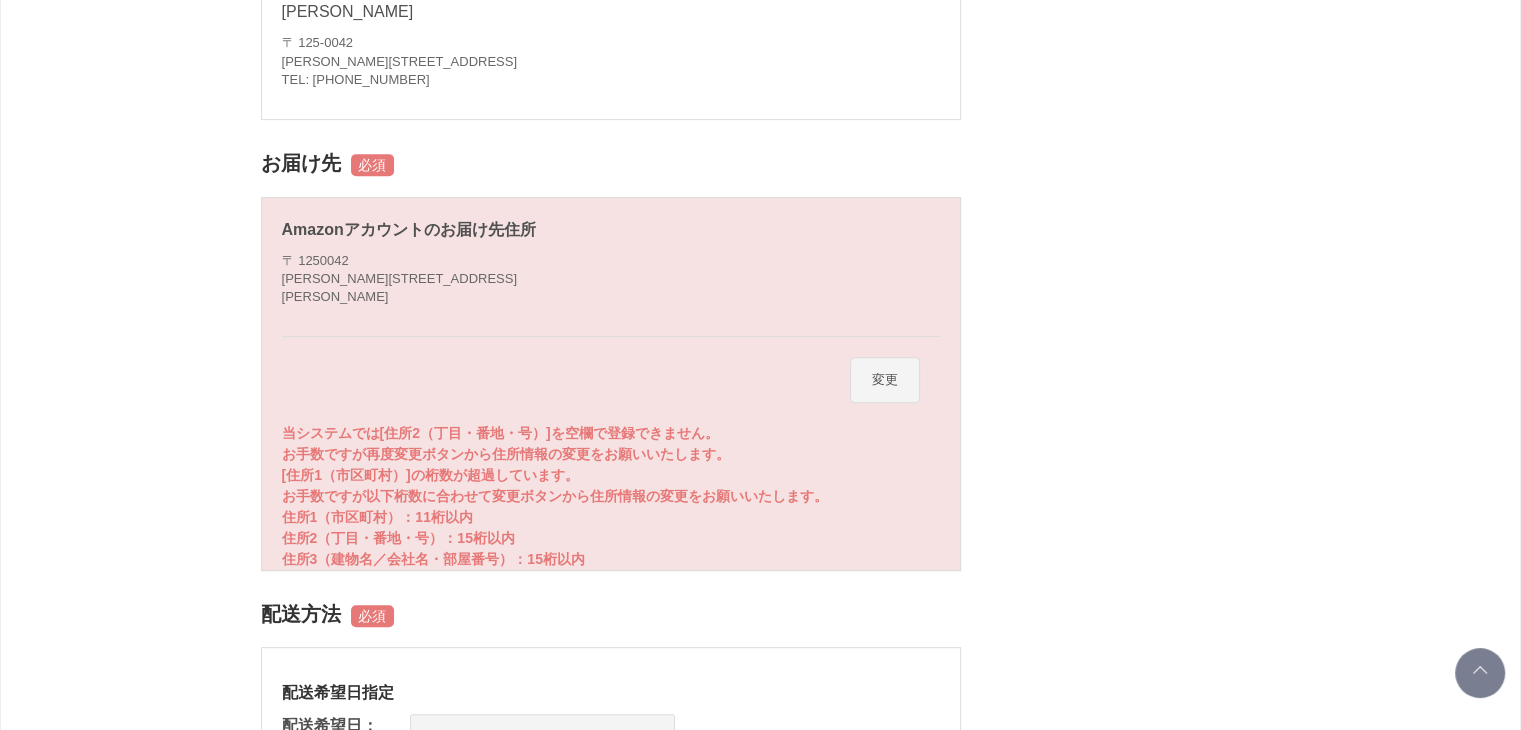 click on "変更" at bounding box center (885, 380) 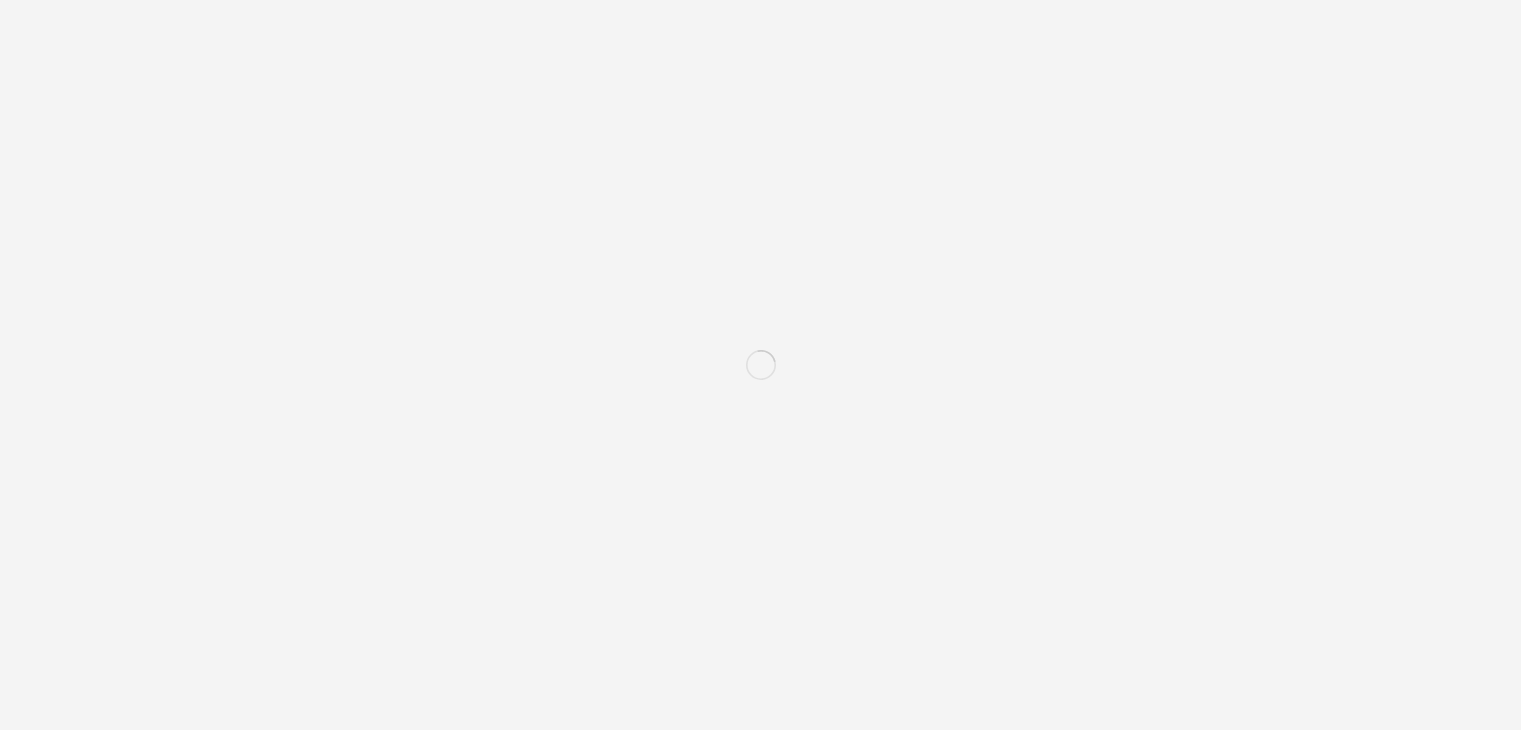 scroll, scrollTop: 0, scrollLeft: 0, axis: both 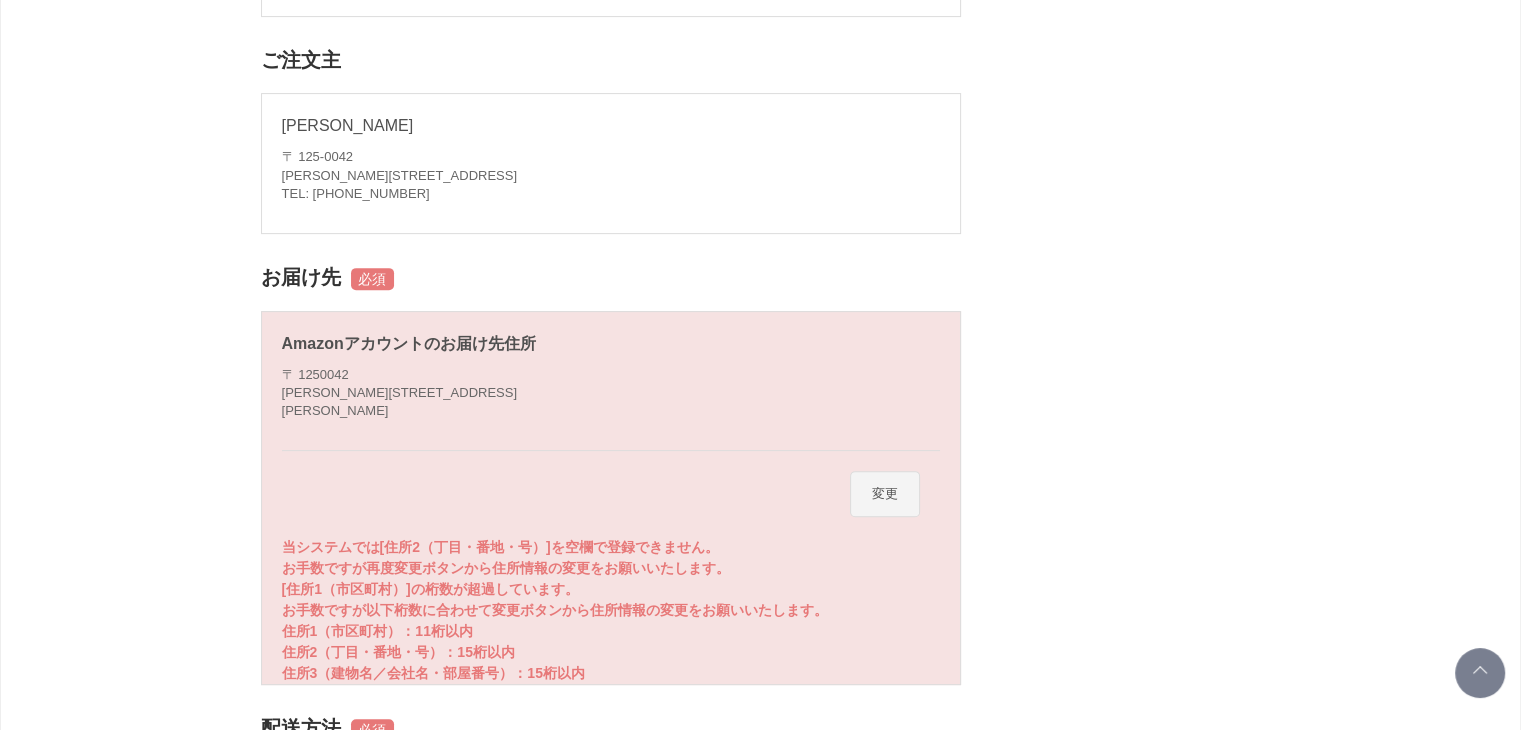 click on "変更" at bounding box center (885, 494) 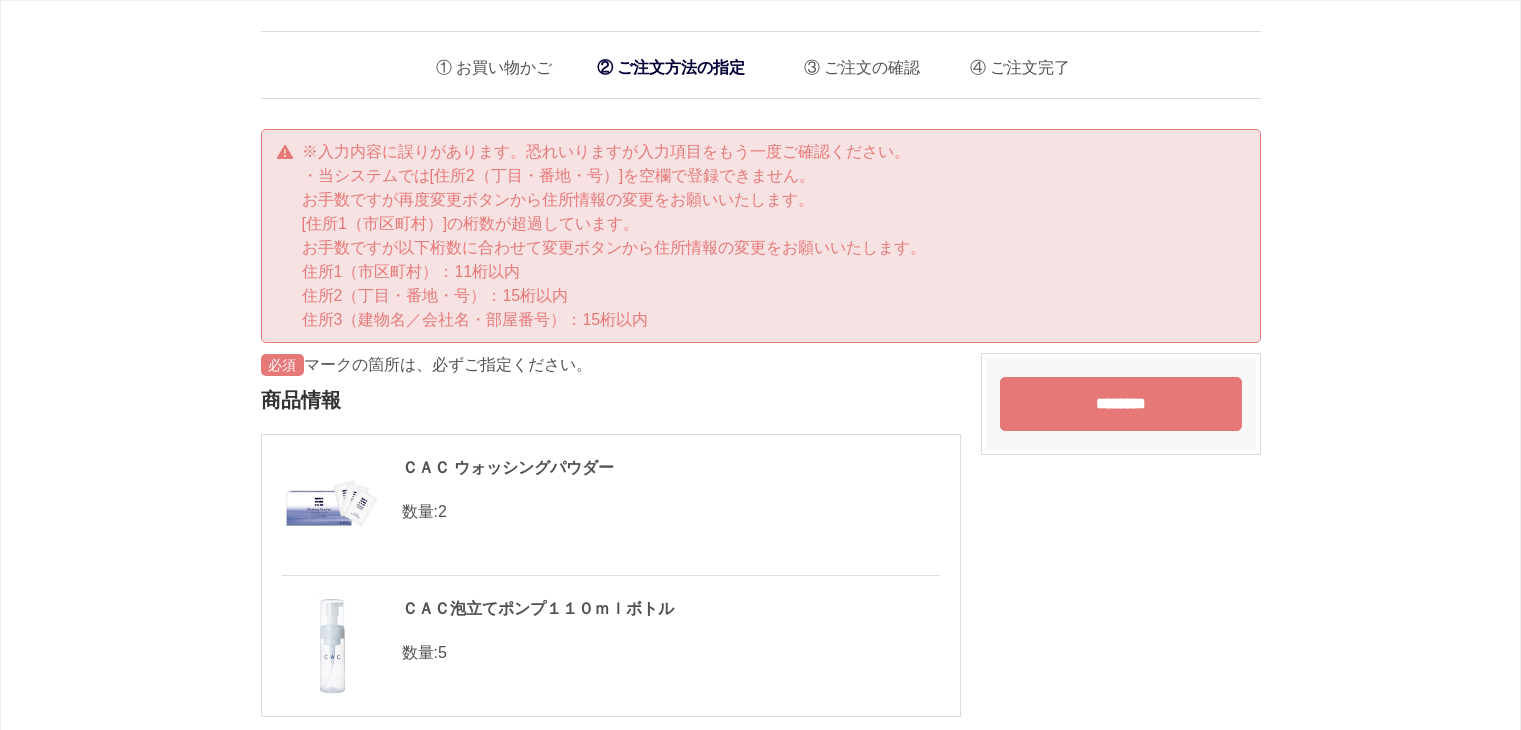 scroll, scrollTop: 0, scrollLeft: 0, axis: both 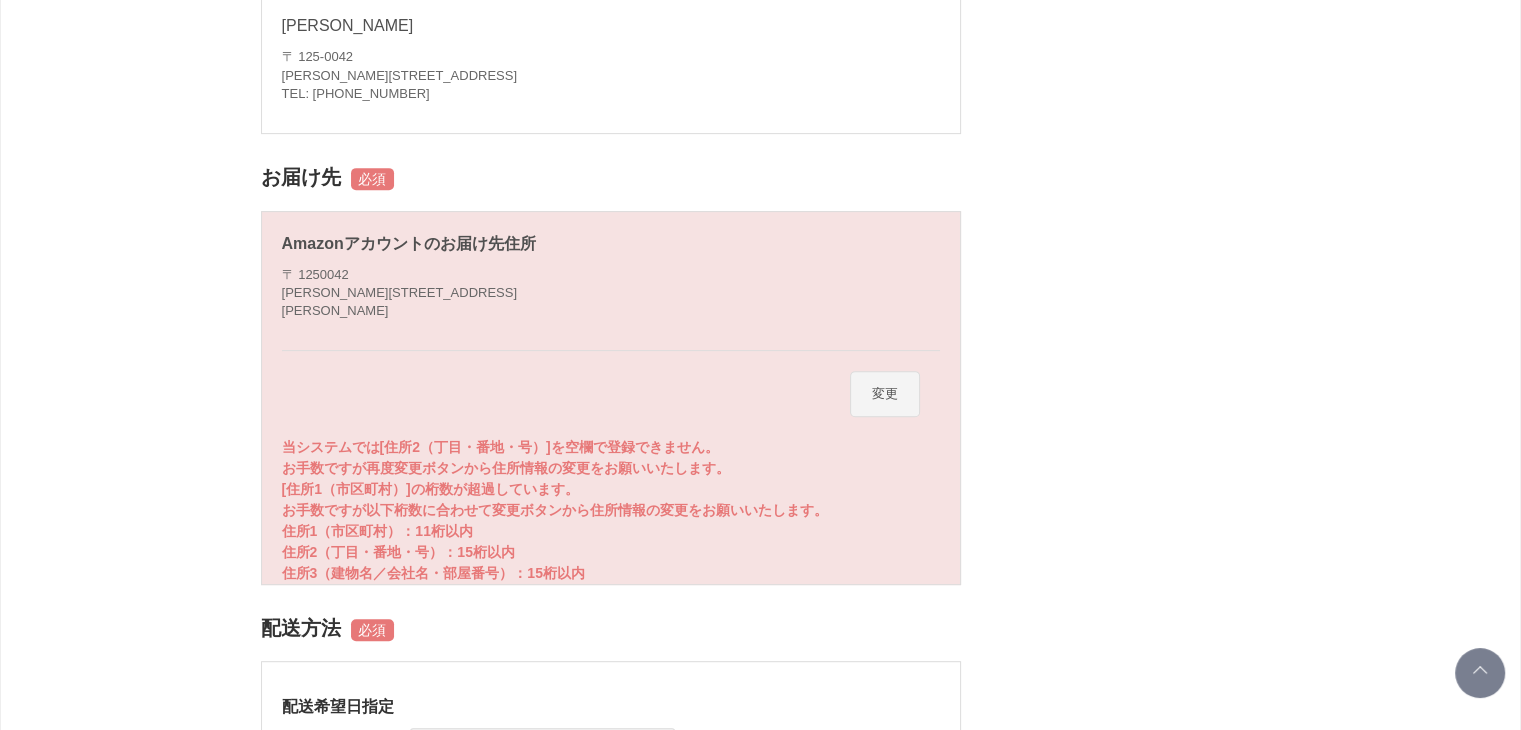 click on "変更" at bounding box center [885, 394] 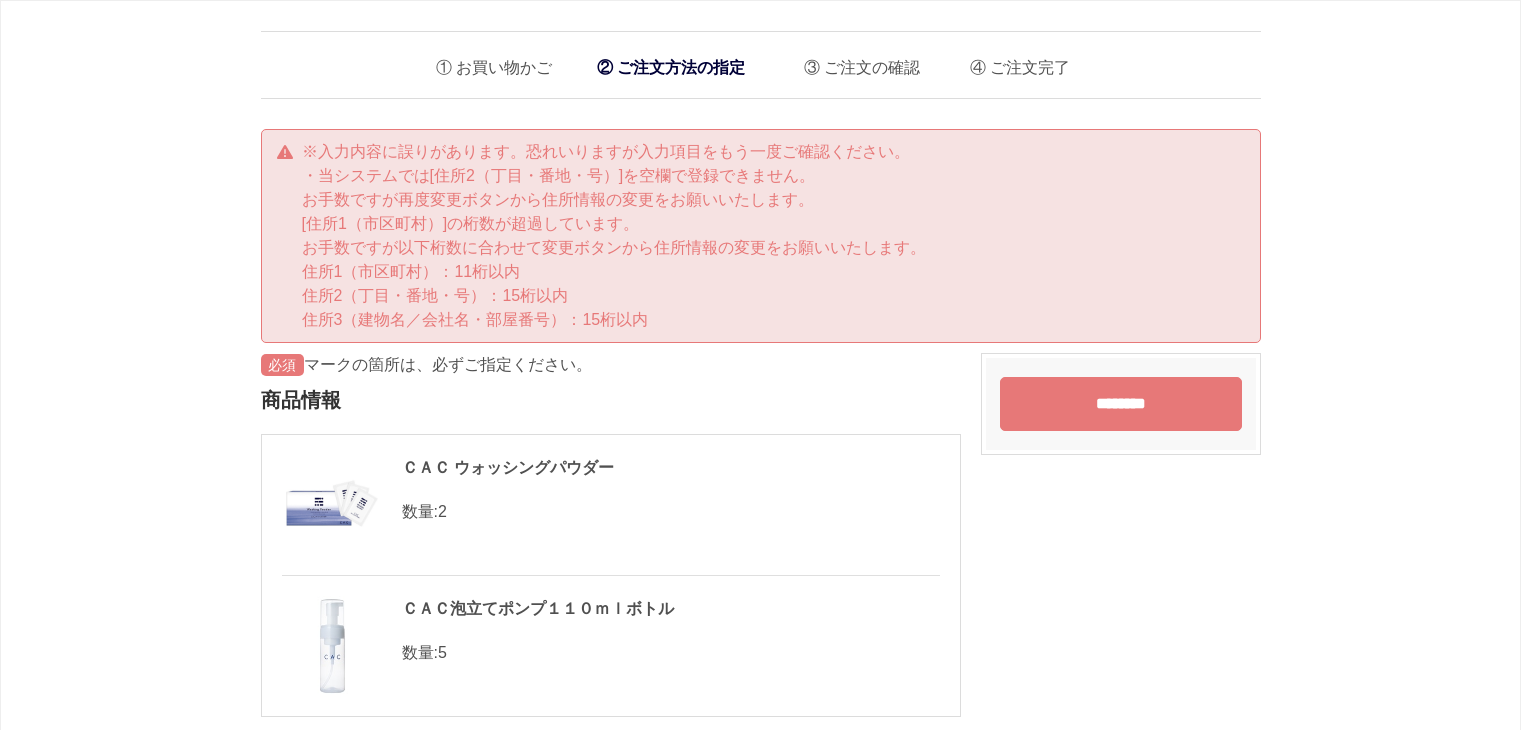 scroll, scrollTop: 0, scrollLeft: 0, axis: both 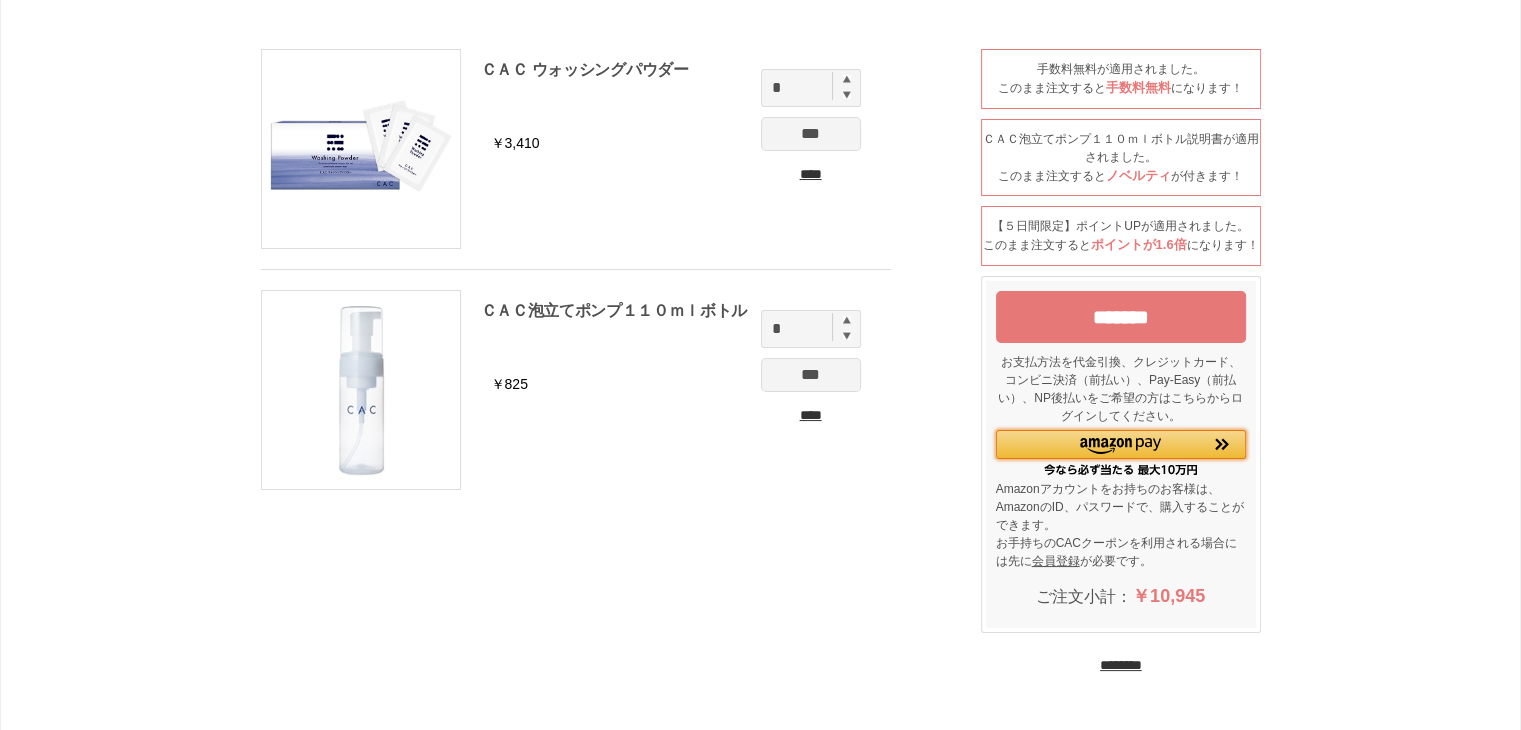 click at bounding box center [1121, 444] 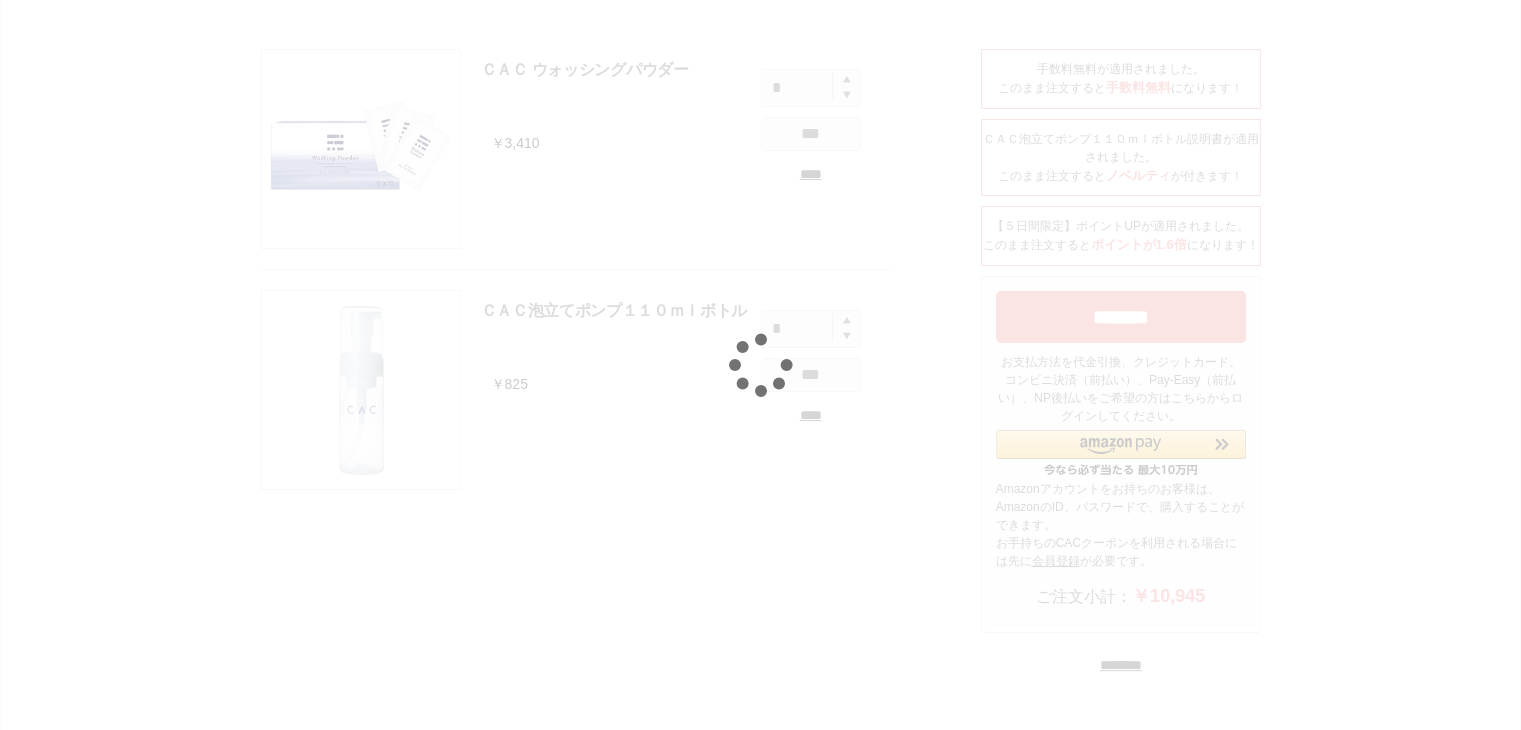 scroll, scrollTop: 124, scrollLeft: 0, axis: vertical 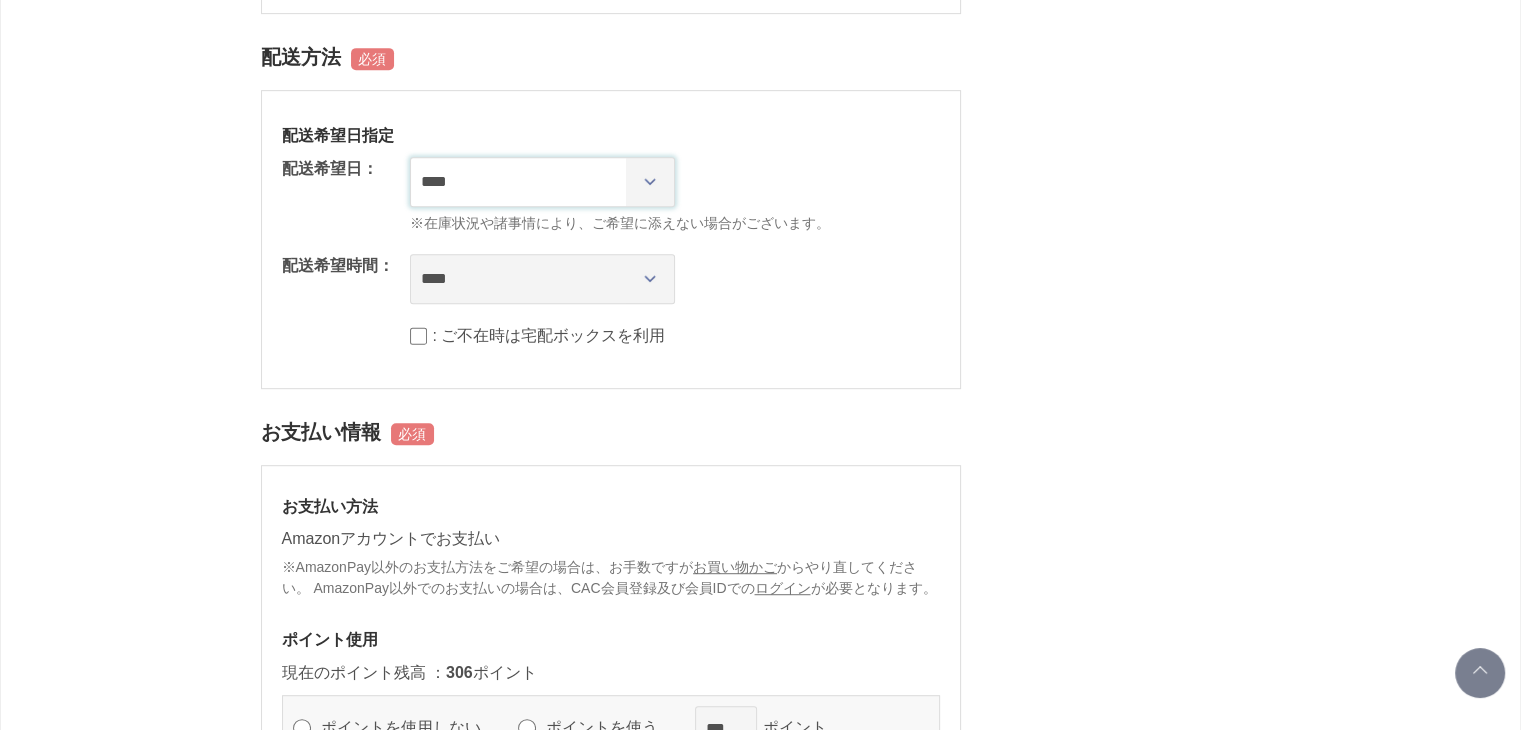 click on "**********" at bounding box center [542, 182] 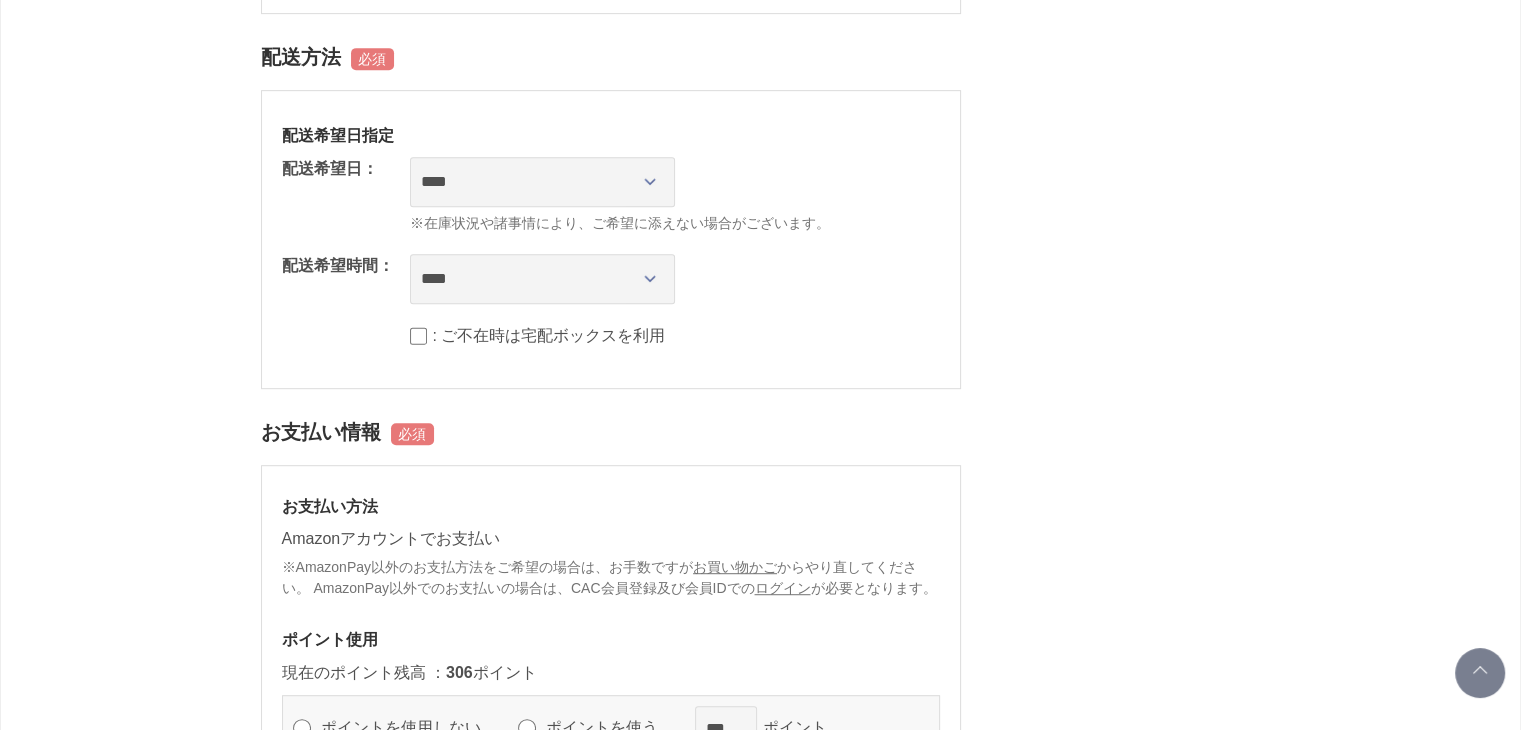 click on "**********" at bounding box center [611, 239] 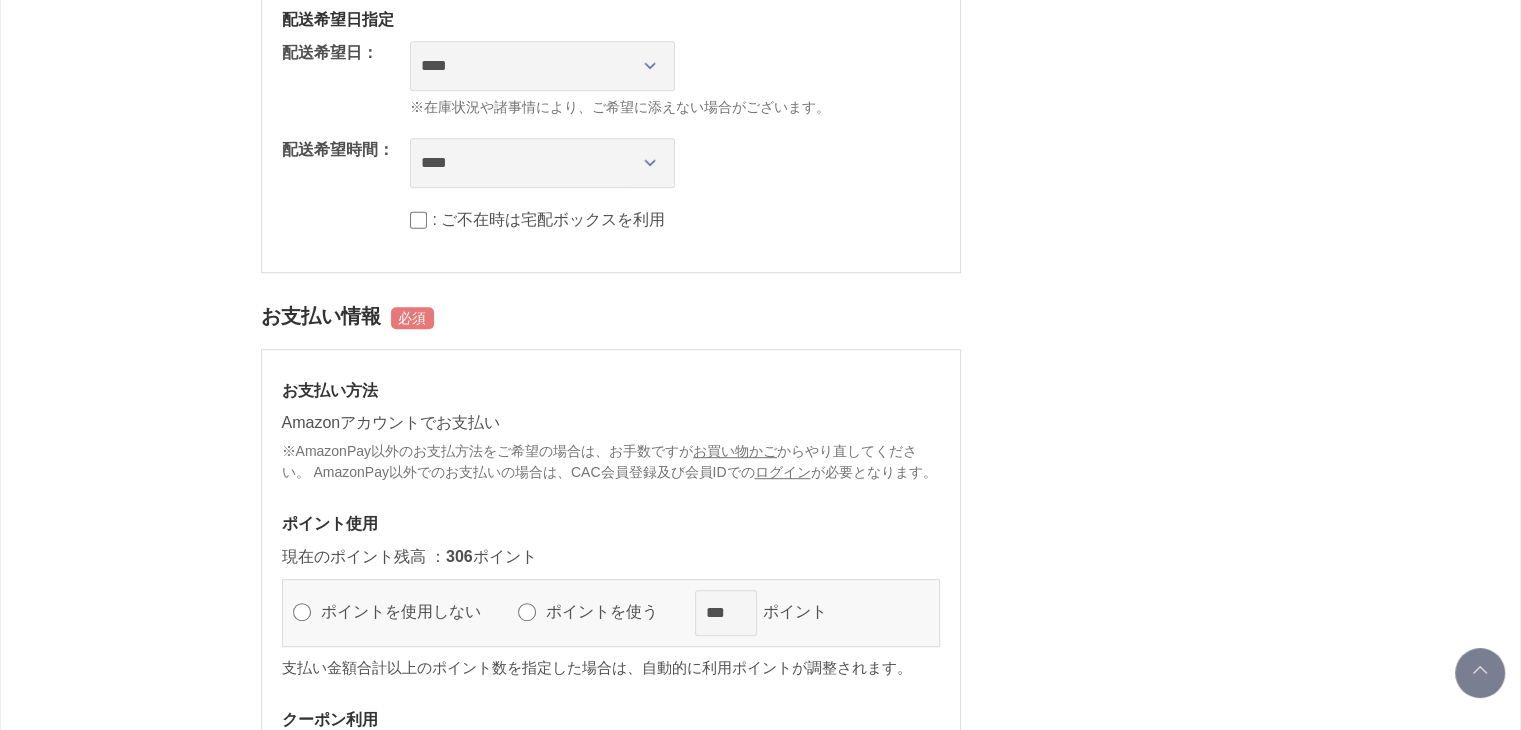 scroll, scrollTop: 1200, scrollLeft: 0, axis: vertical 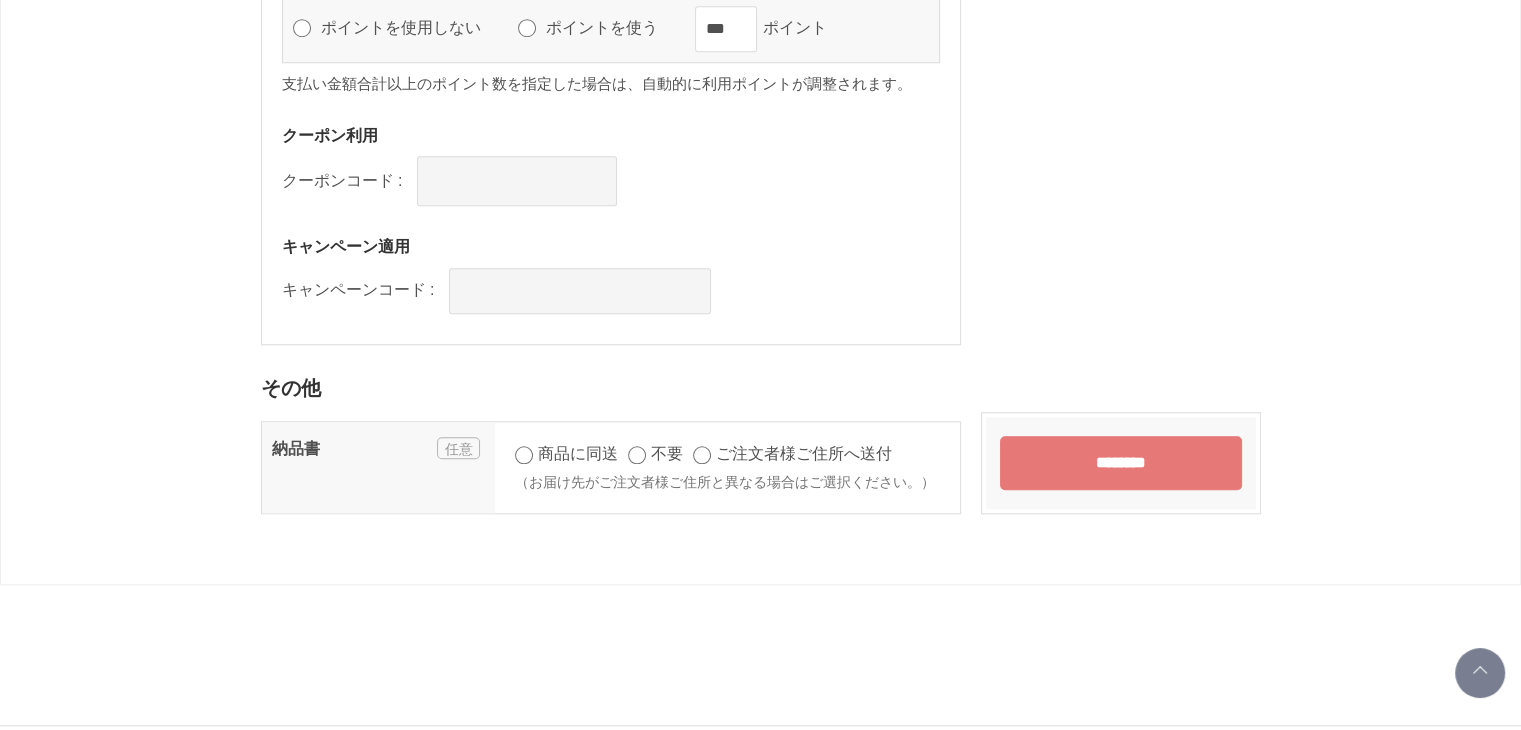 click on "********" at bounding box center (1121, 463) 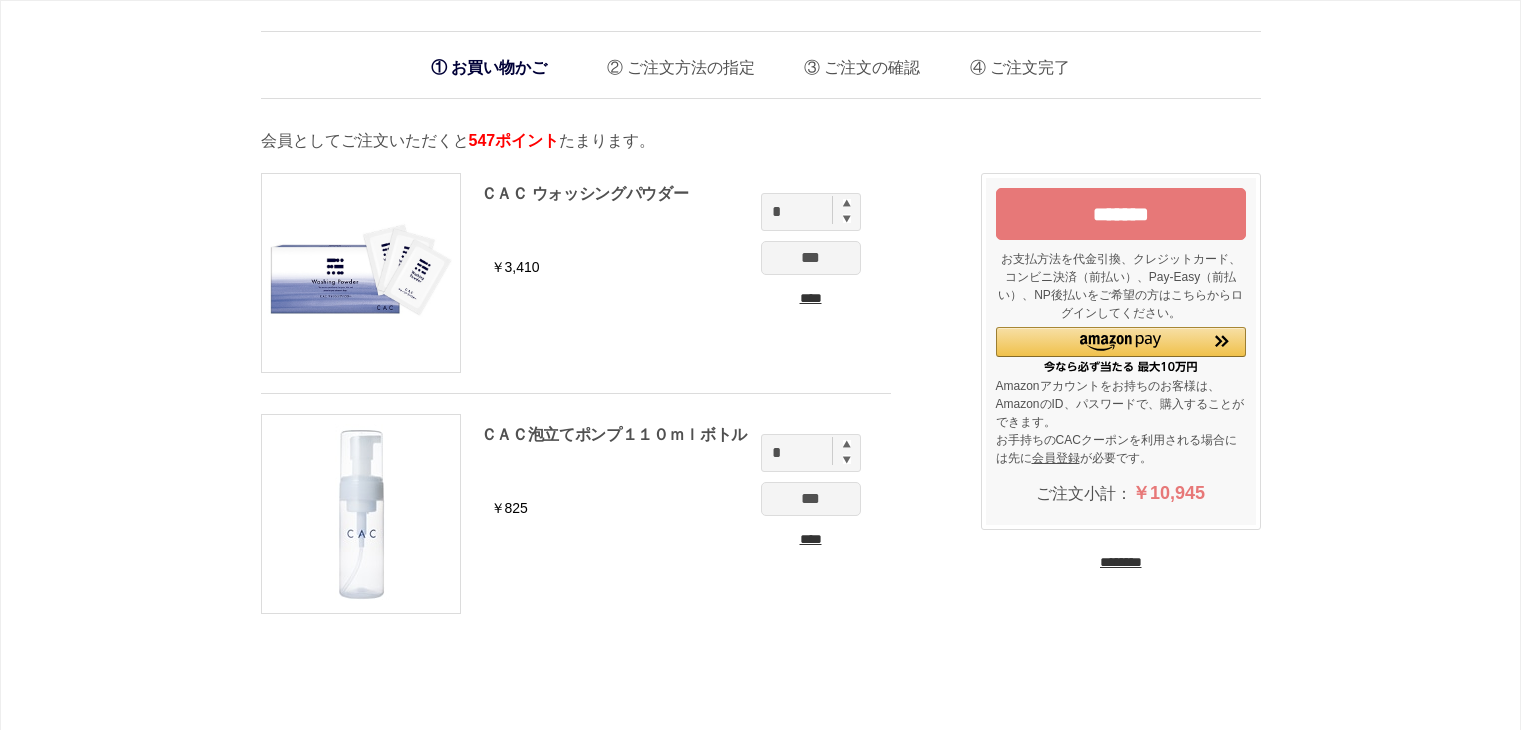 scroll, scrollTop: 124, scrollLeft: 0, axis: vertical 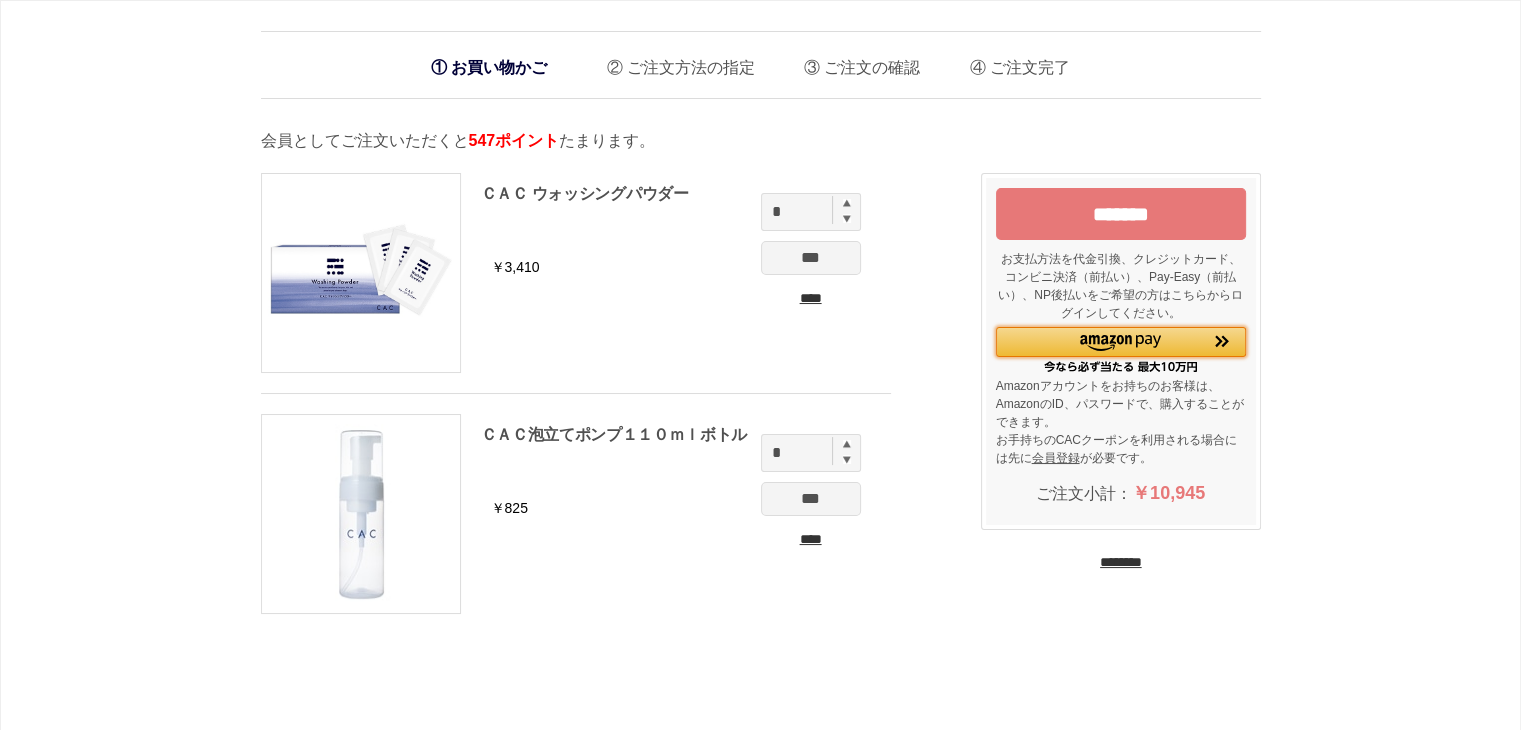 click at bounding box center [1120, 343] 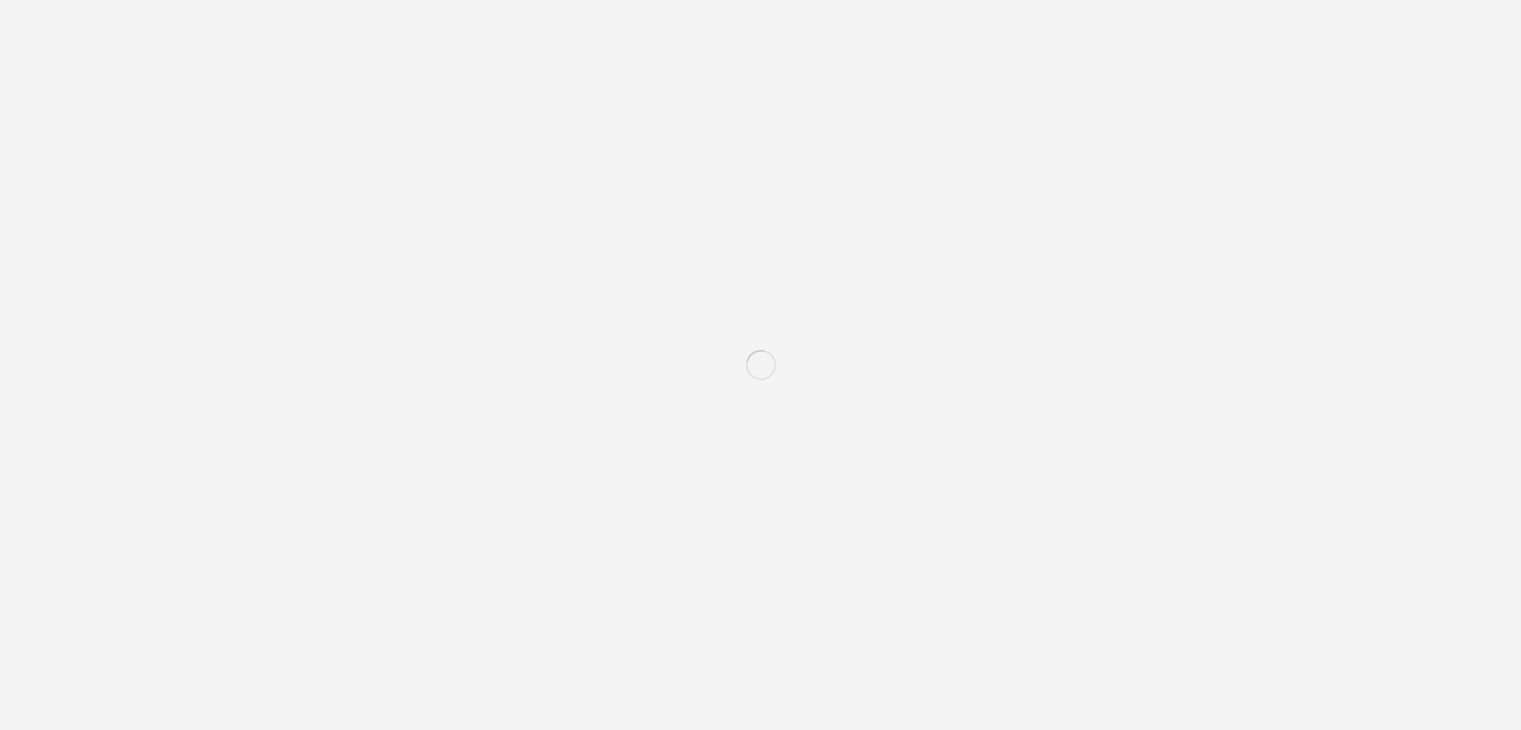 scroll, scrollTop: 0, scrollLeft: 0, axis: both 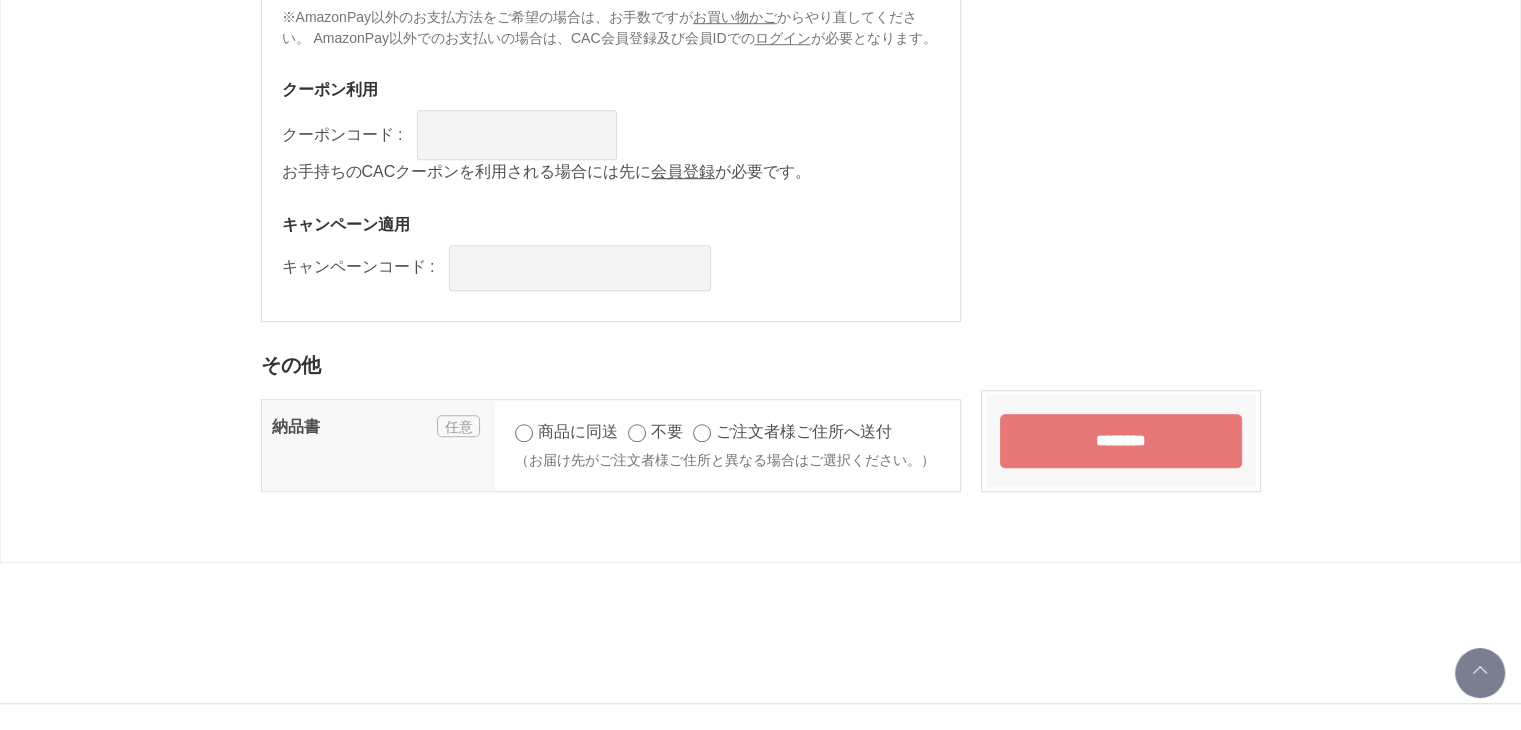 click on "********" at bounding box center (1121, 441) 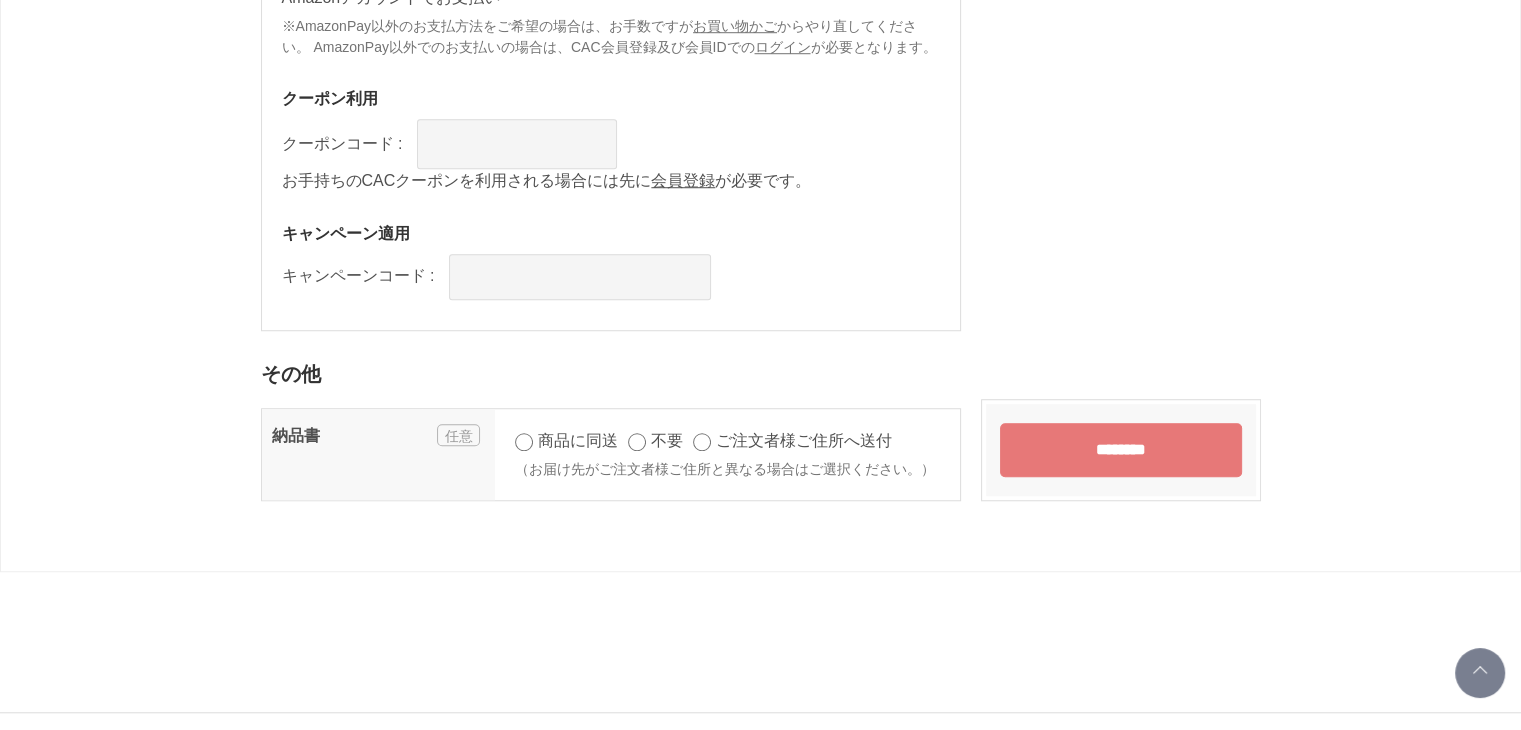 scroll, scrollTop: 1500, scrollLeft: 0, axis: vertical 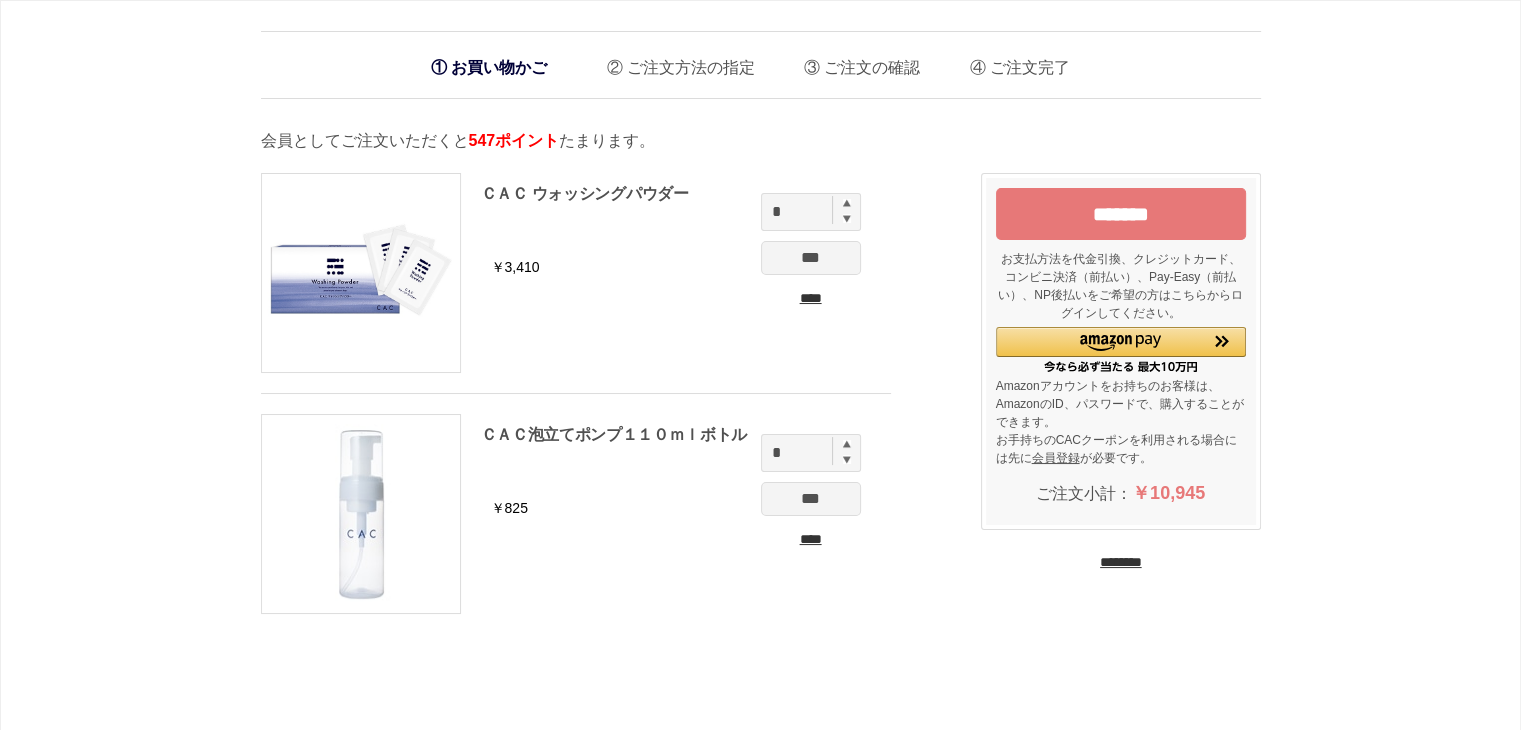 click on "*******" at bounding box center (1121, 214) 